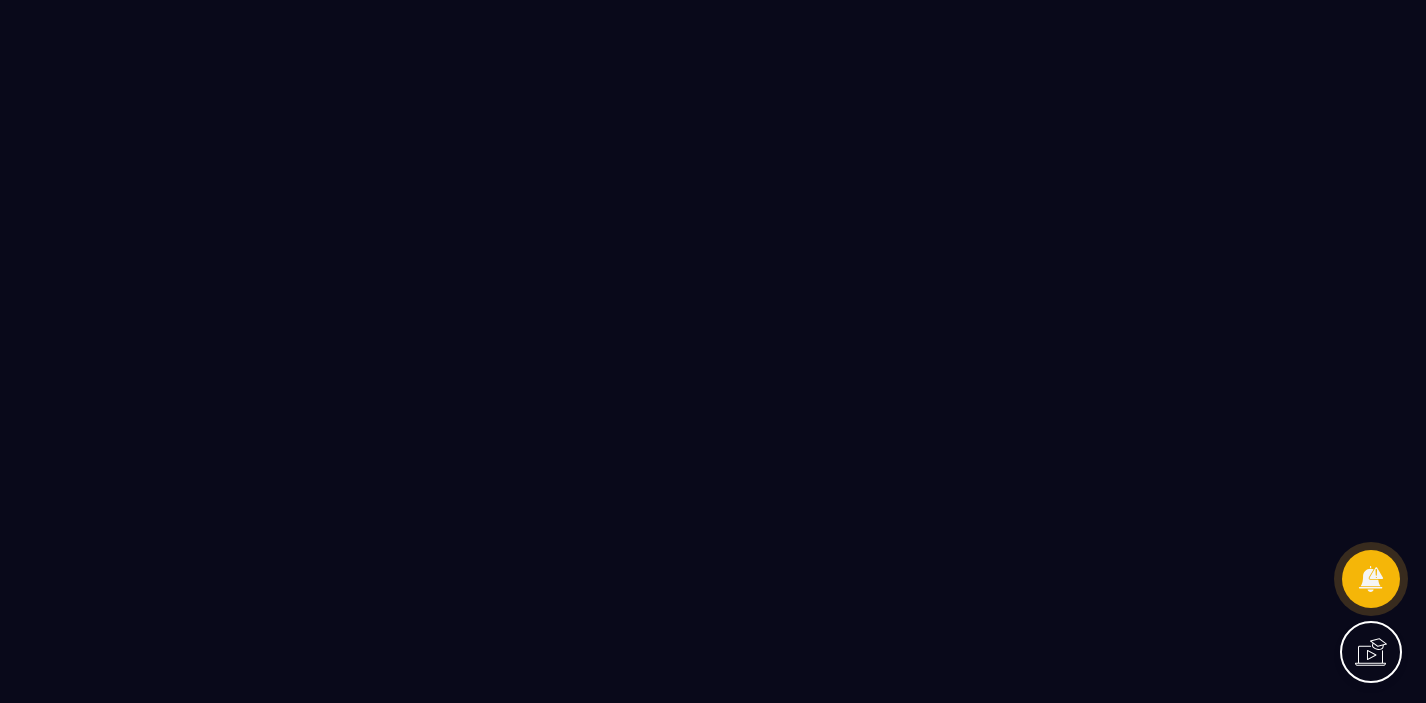 scroll, scrollTop: 0, scrollLeft: 0, axis: both 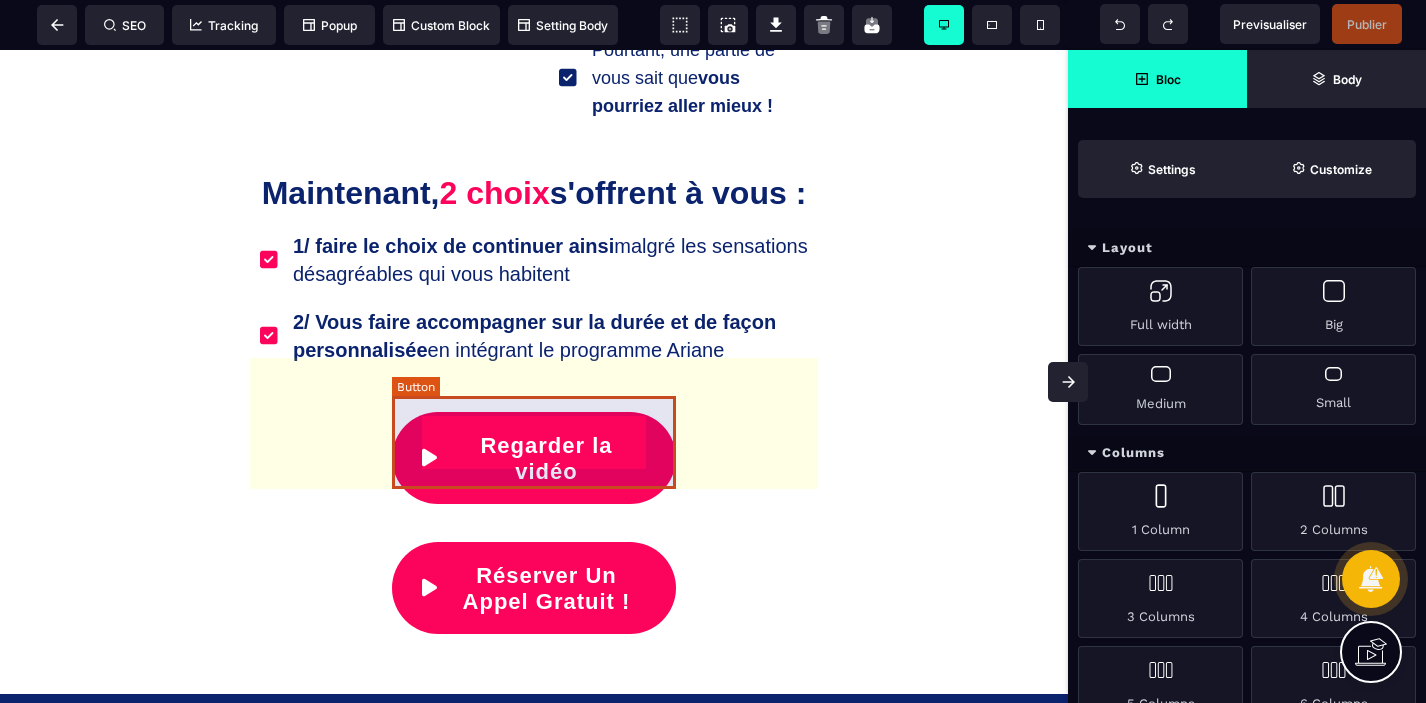click on "Réserver Un Appel Gratuit !" at bounding box center (534, 588) 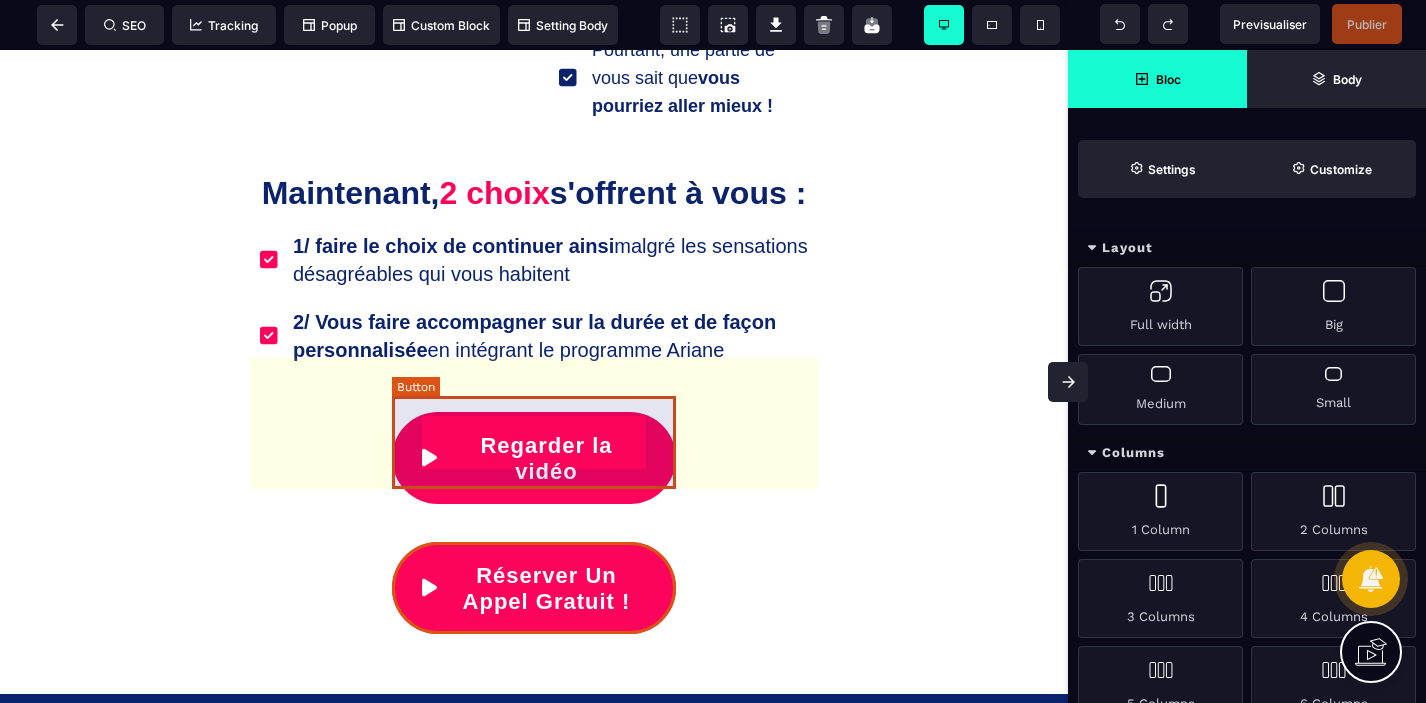 select on "***" 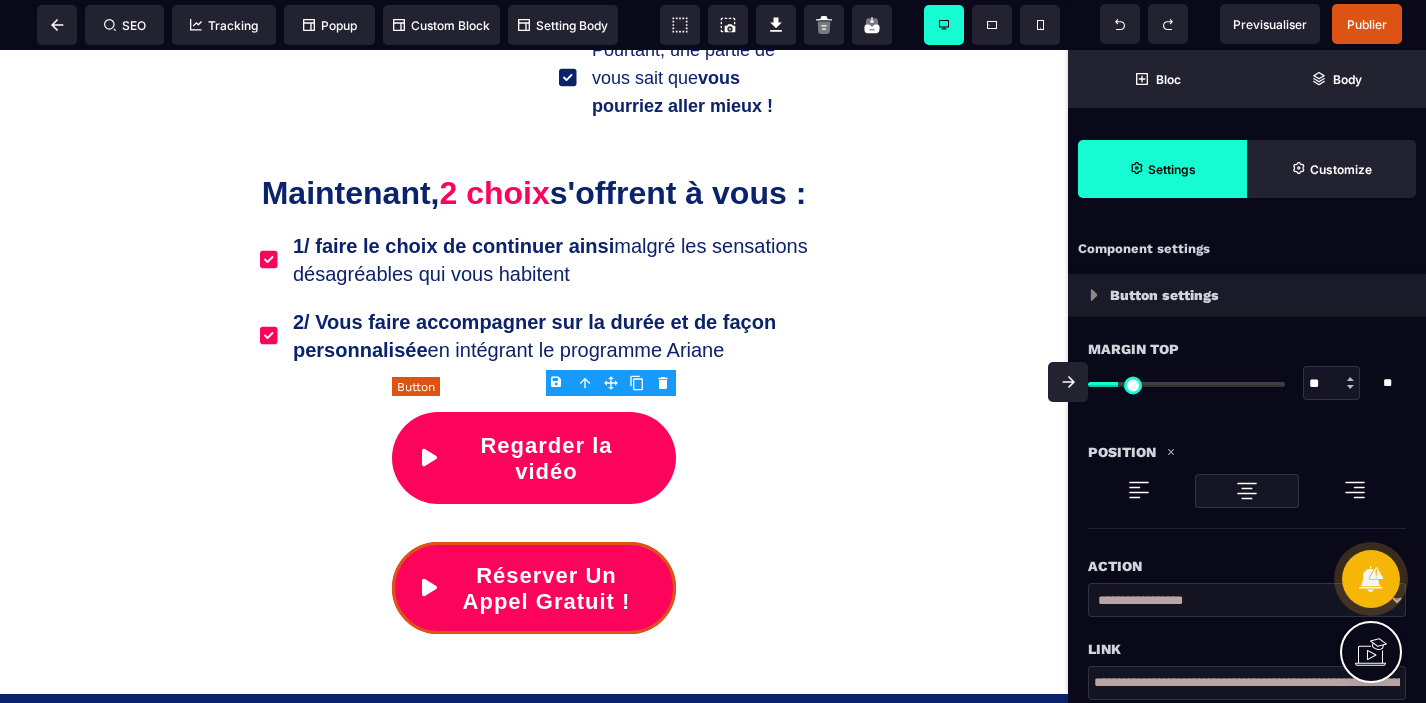 type on "**" 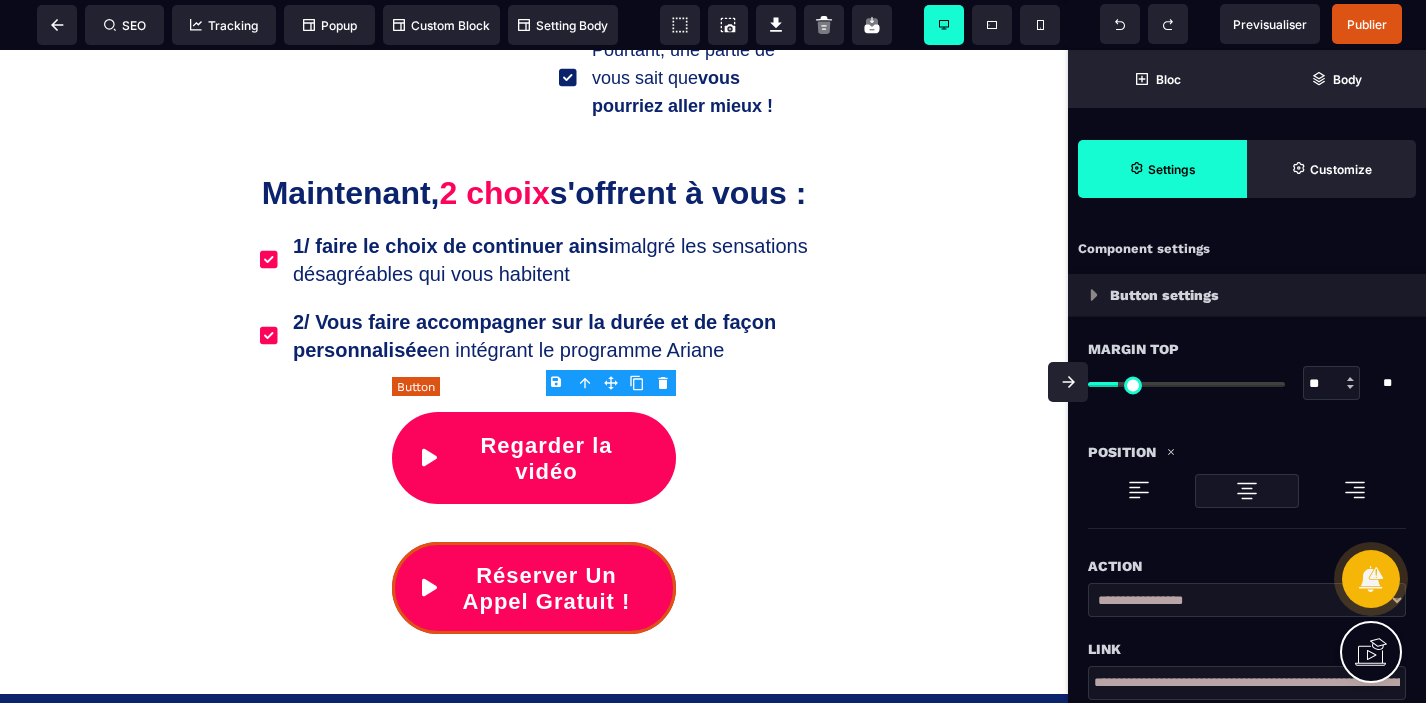 type on "***" 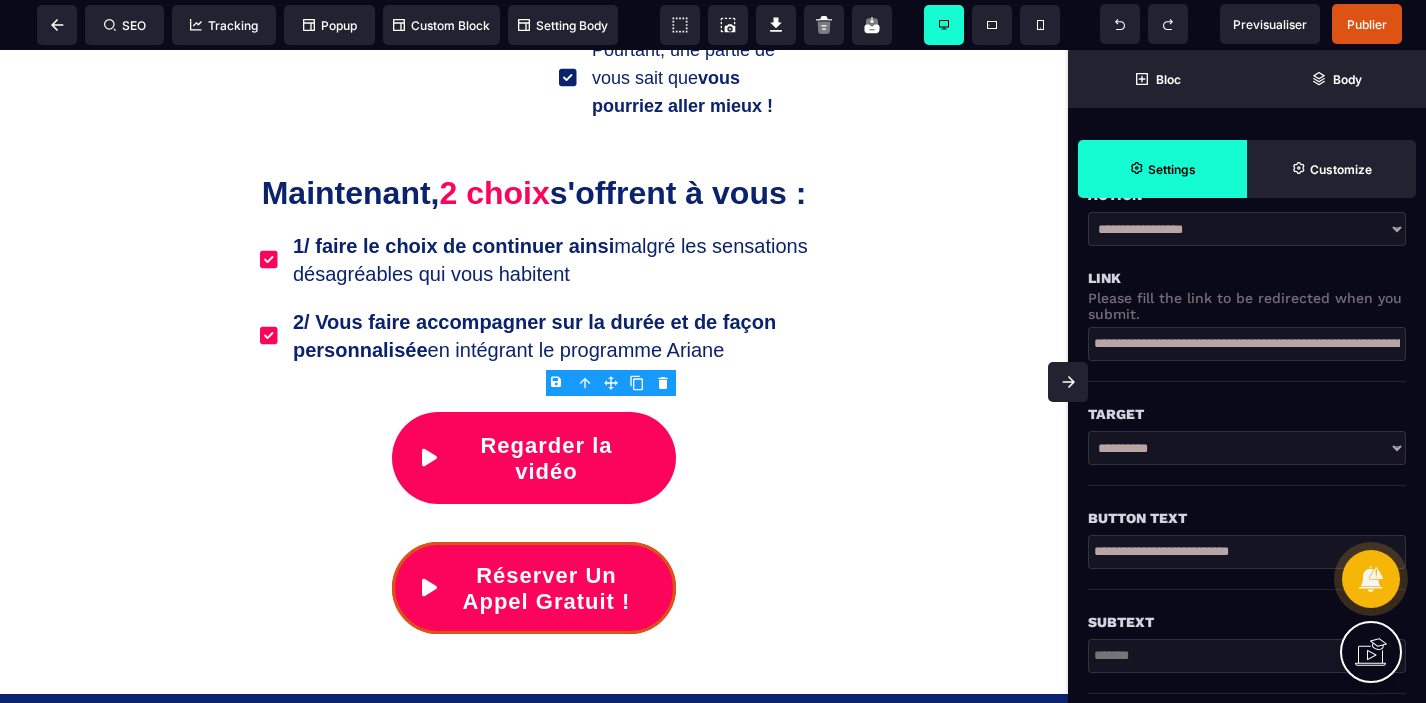 scroll, scrollTop: 368, scrollLeft: 0, axis: vertical 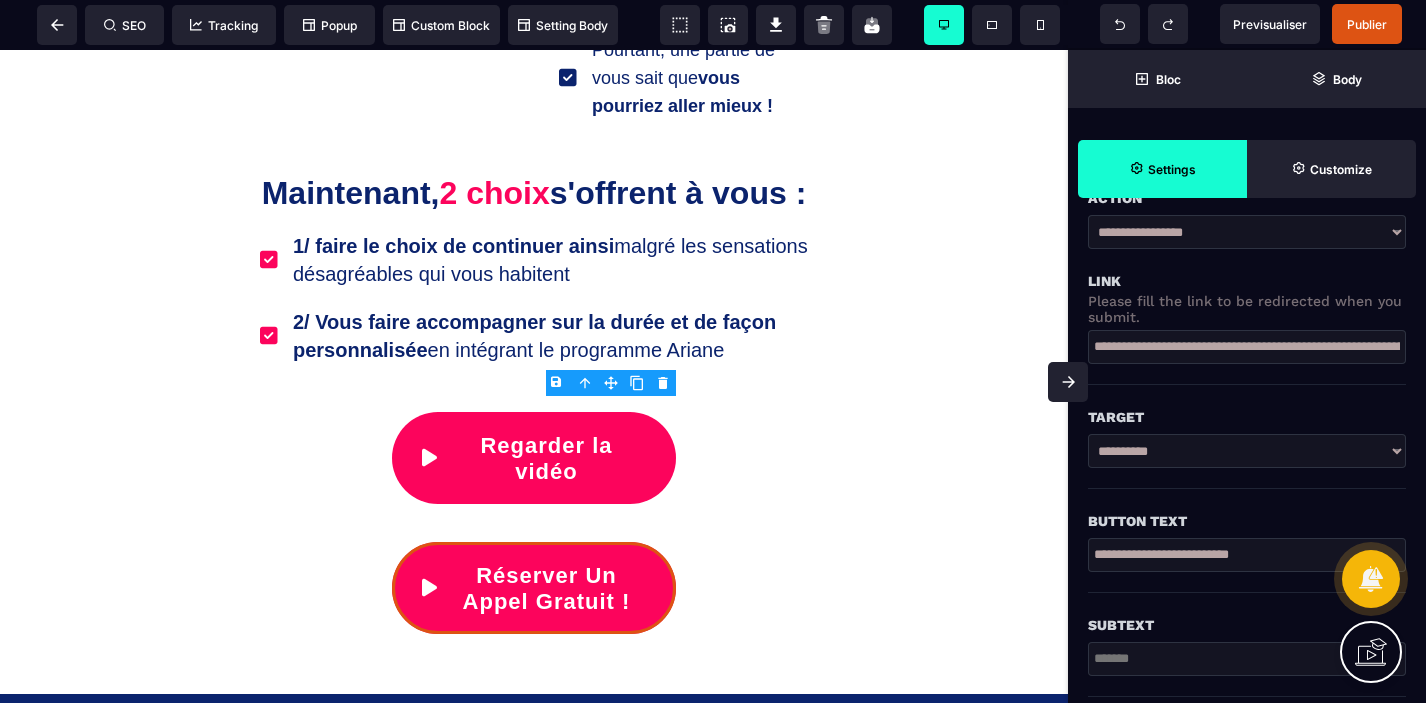 click at bounding box center (1083, 352) 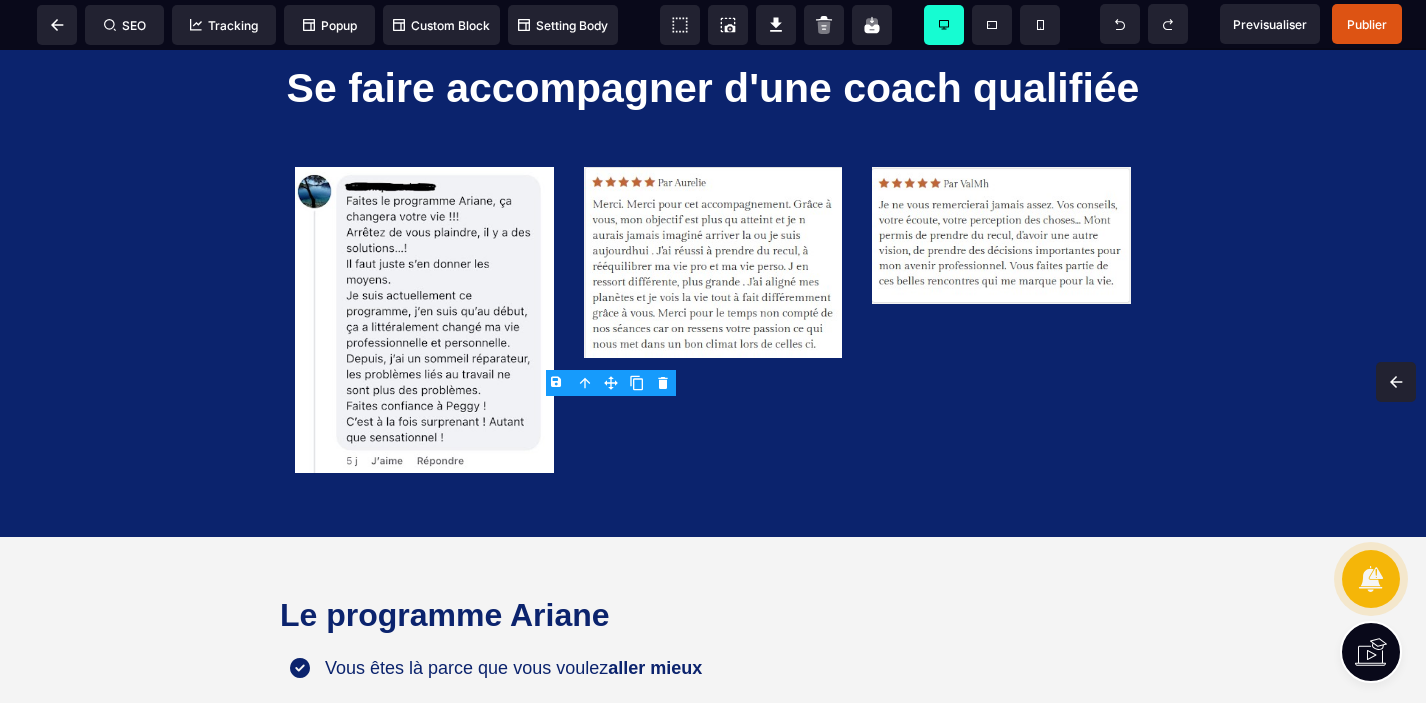 scroll, scrollTop: 0, scrollLeft: 0, axis: both 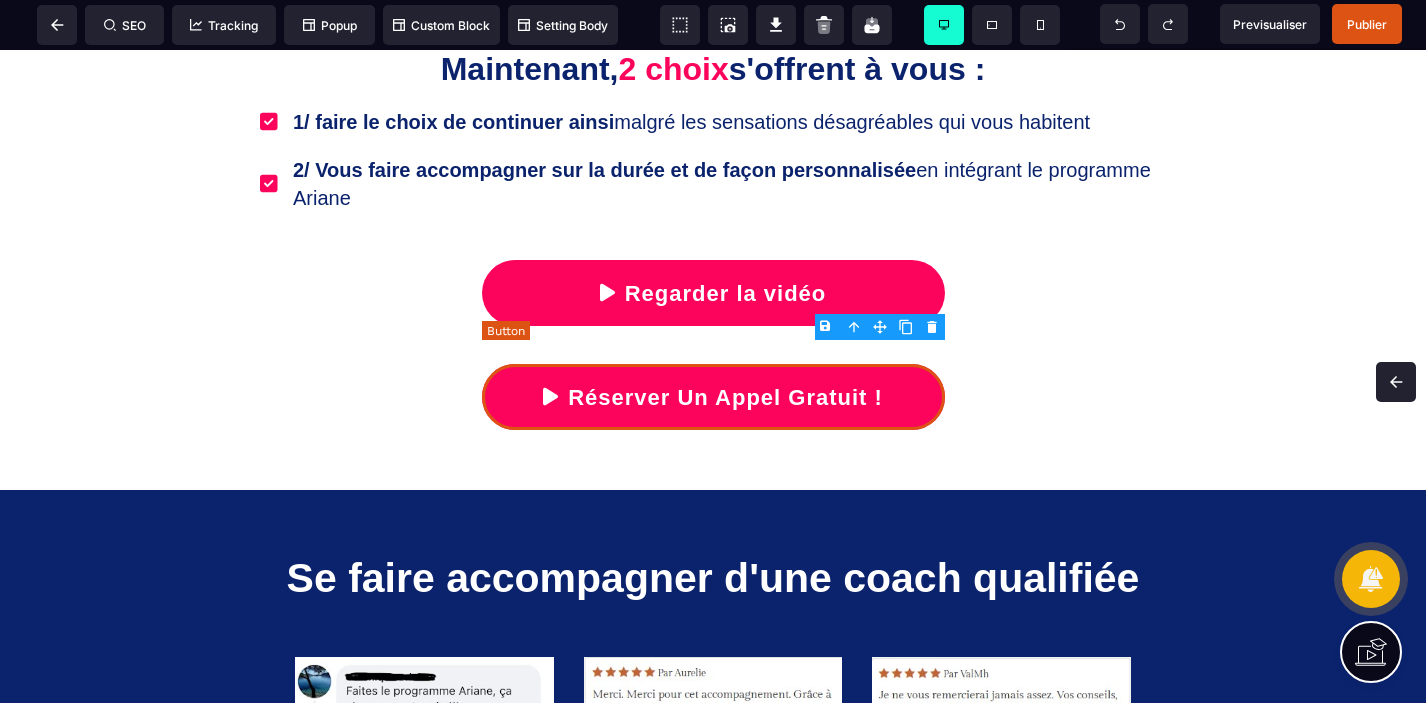 click on "Réserver Un Appel Gratuit !" at bounding box center (725, 398) 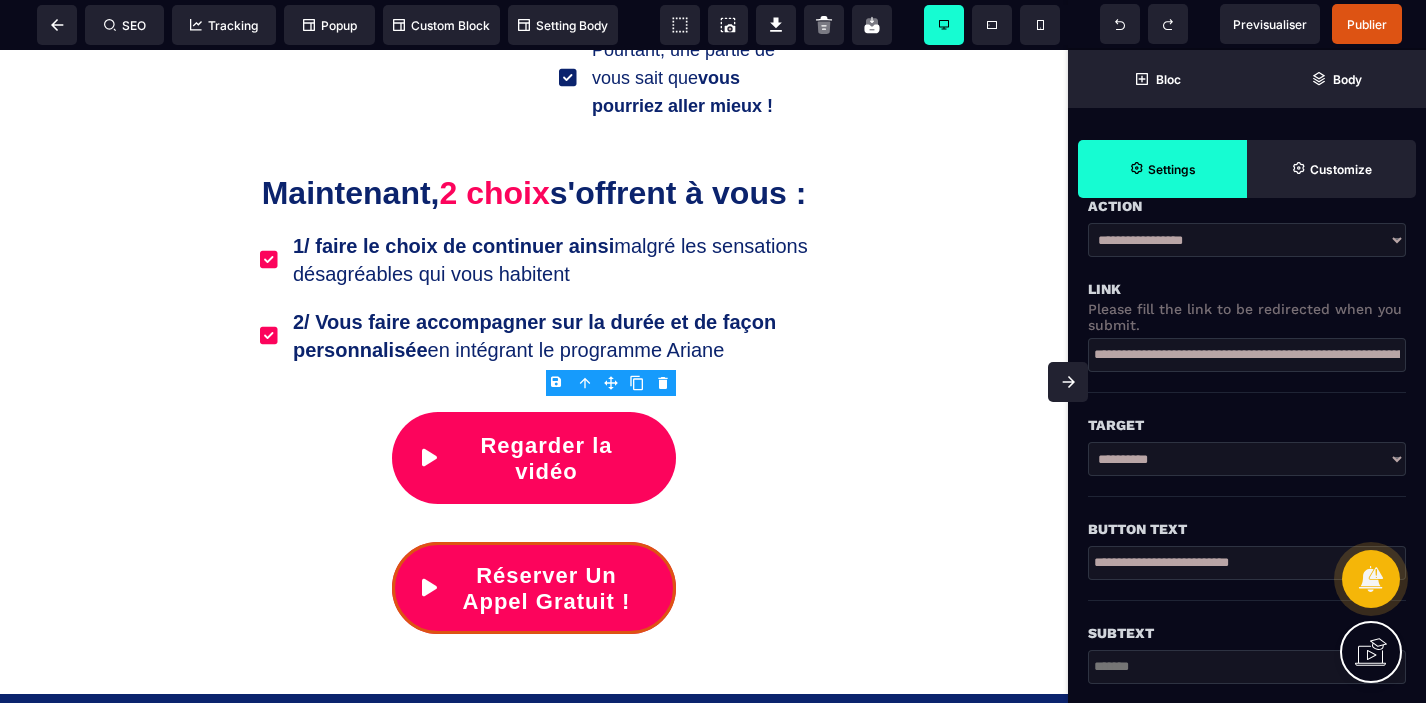 scroll, scrollTop: 364, scrollLeft: 0, axis: vertical 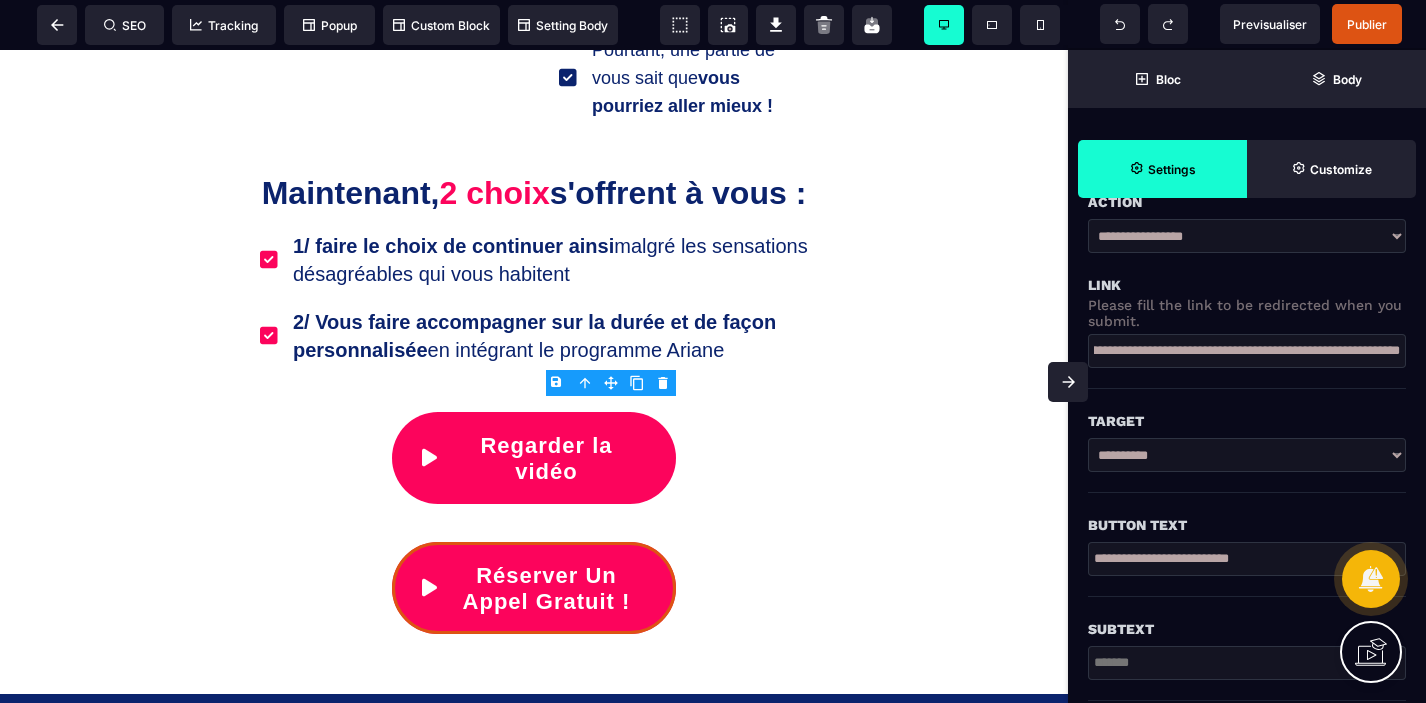 drag, startPoint x: 1099, startPoint y: 349, endPoint x: 1425, endPoint y: 352, distance: 326.0138 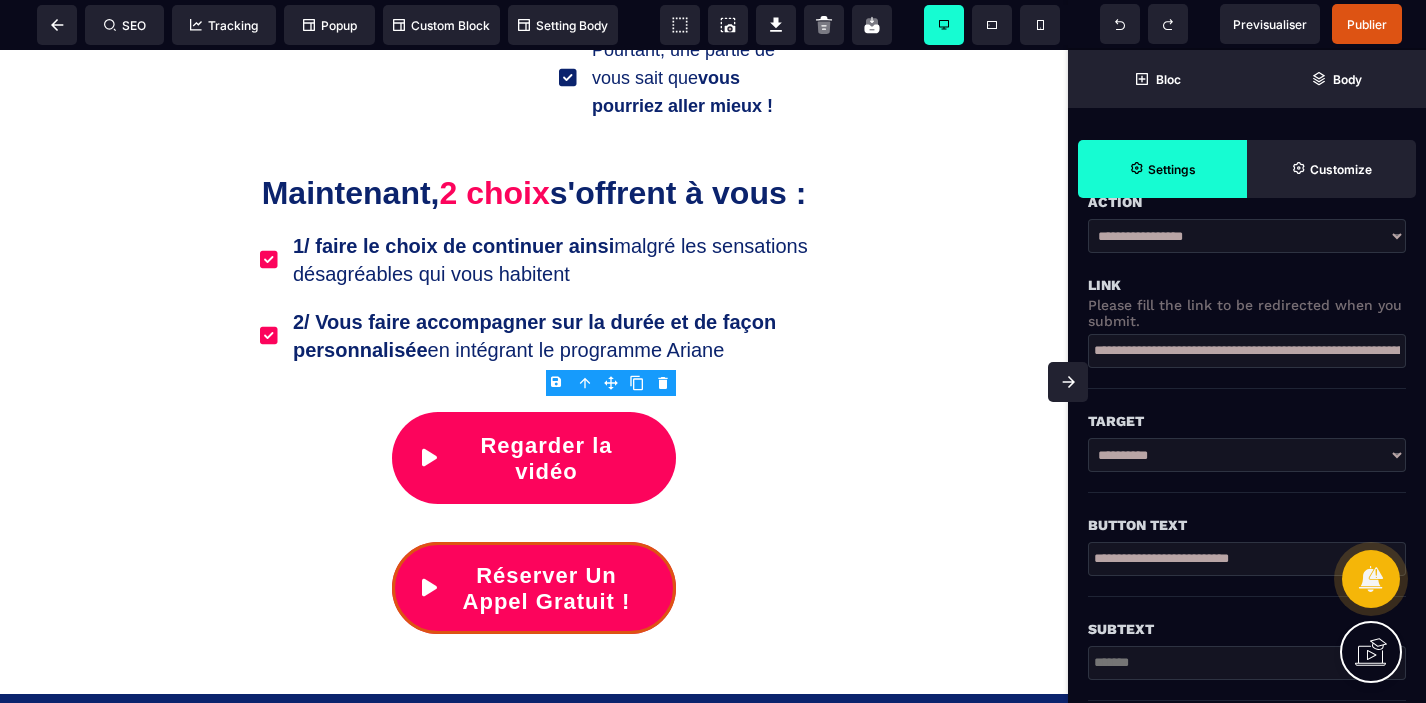 scroll, scrollTop: 0, scrollLeft: 117, axis: horizontal 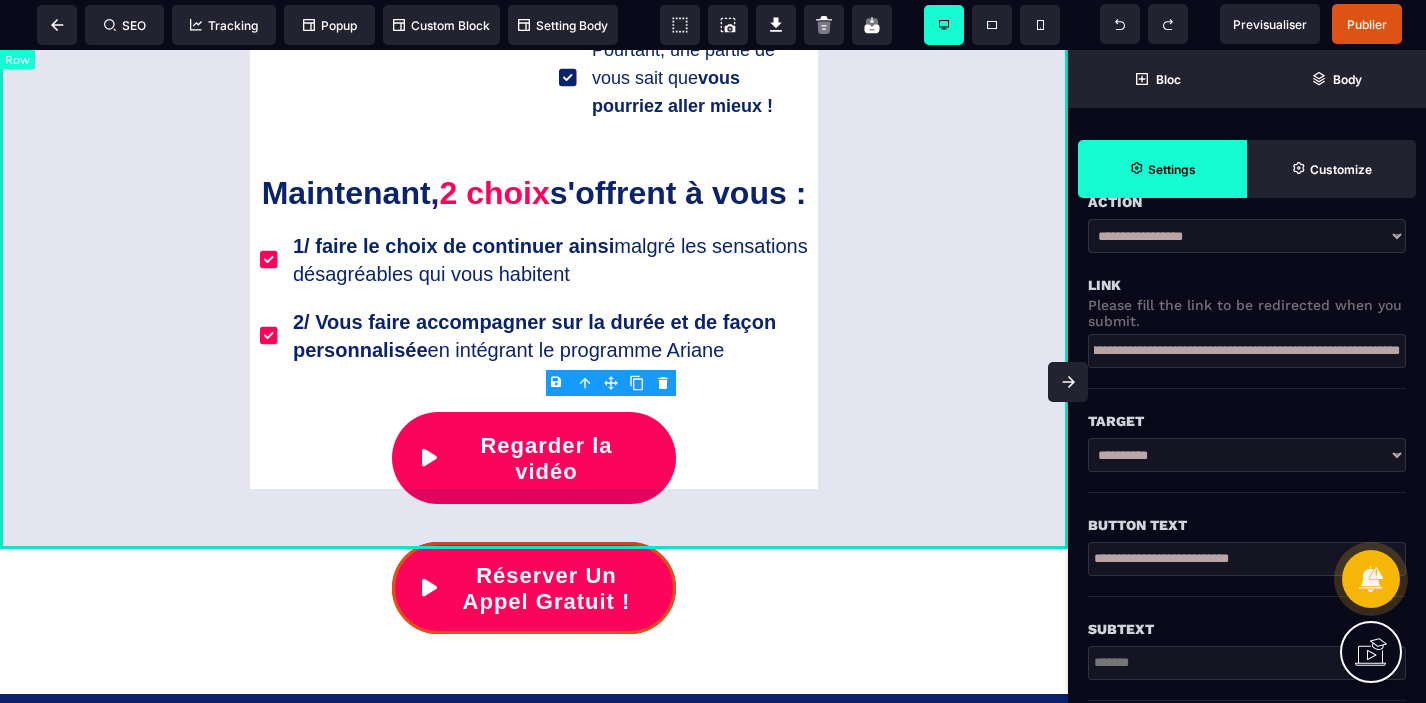 type on "**********" 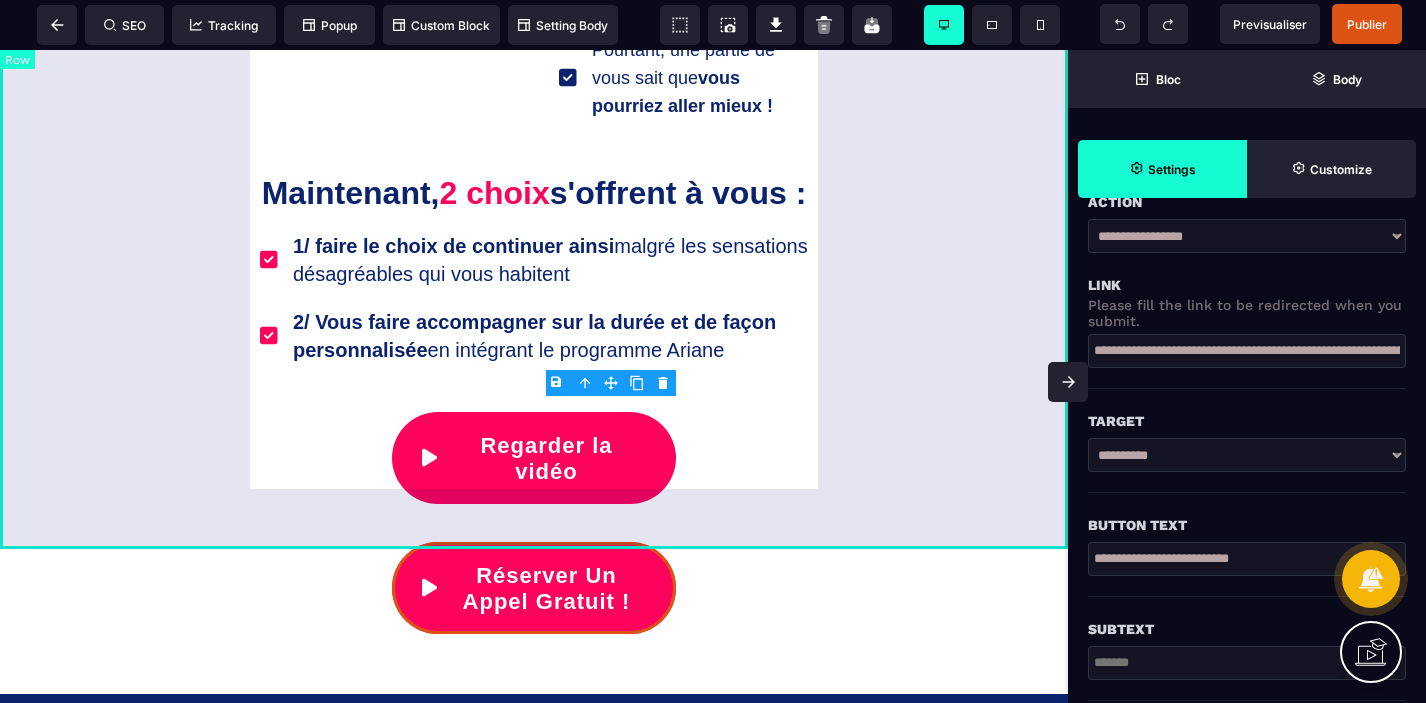 select on "*" 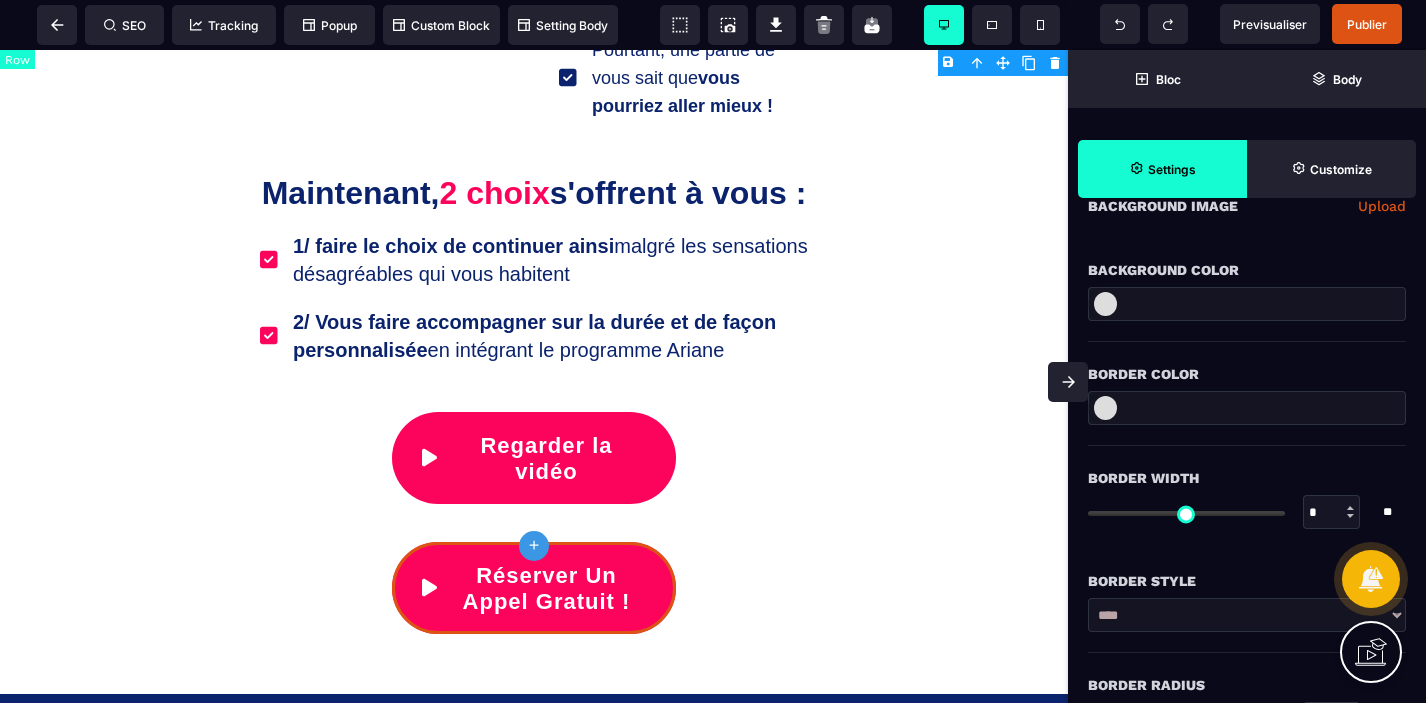 scroll, scrollTop: 0, scrollLeft: 0, axis: both 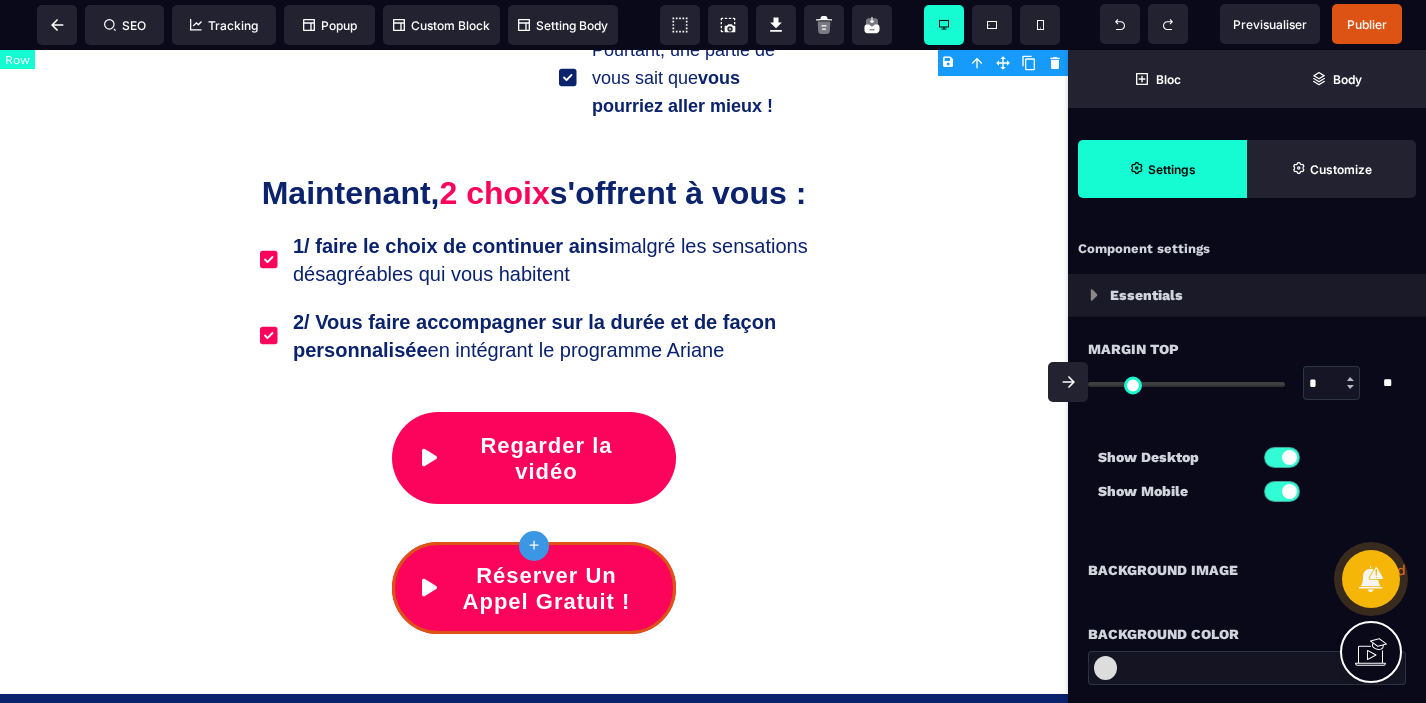 type on "*" 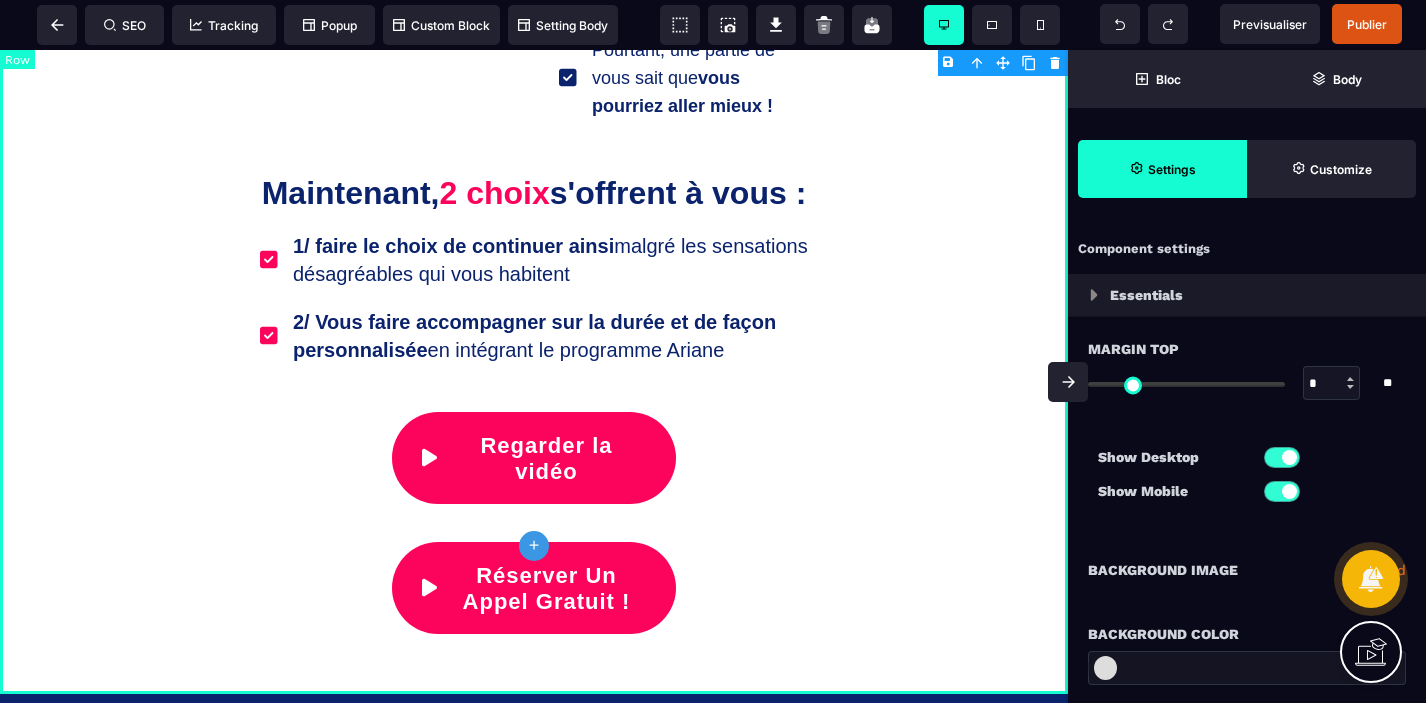 select on "**" 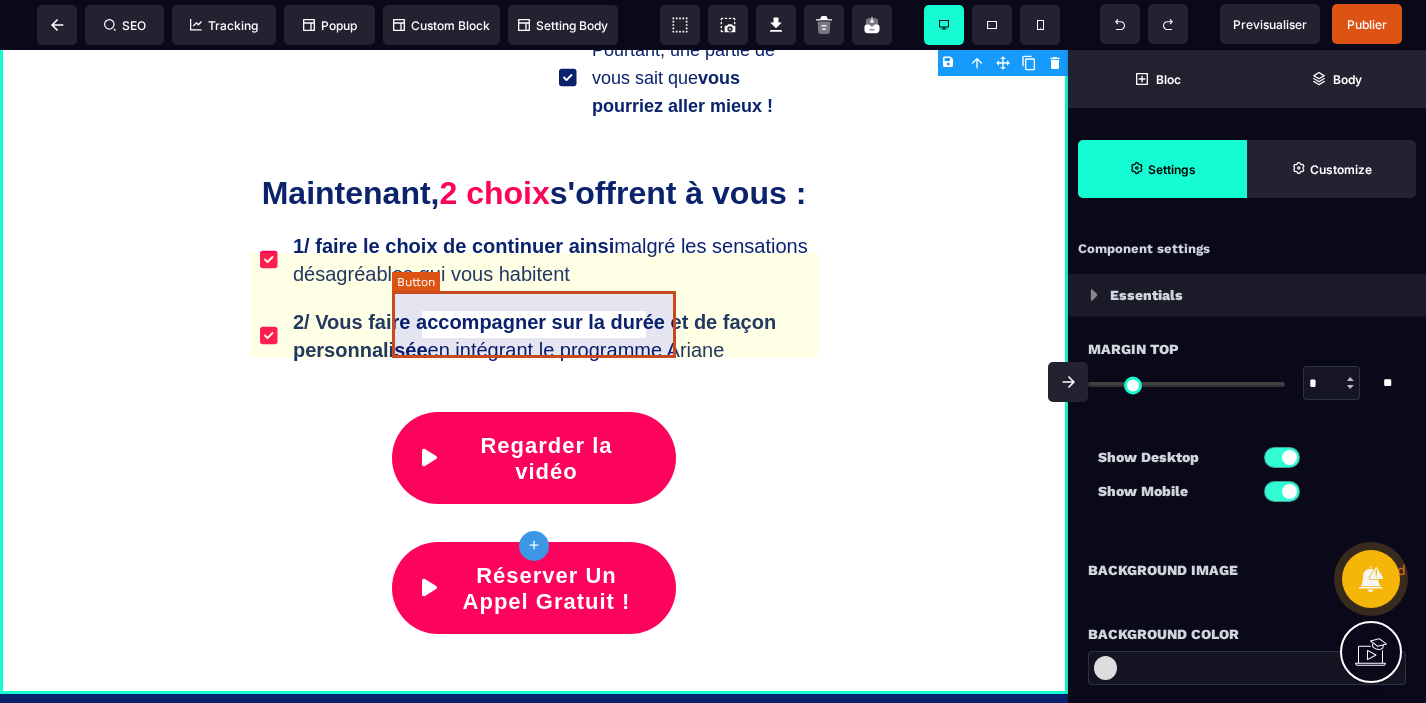 click on "Regarder la vidéo" at bounding box center [534, 458] 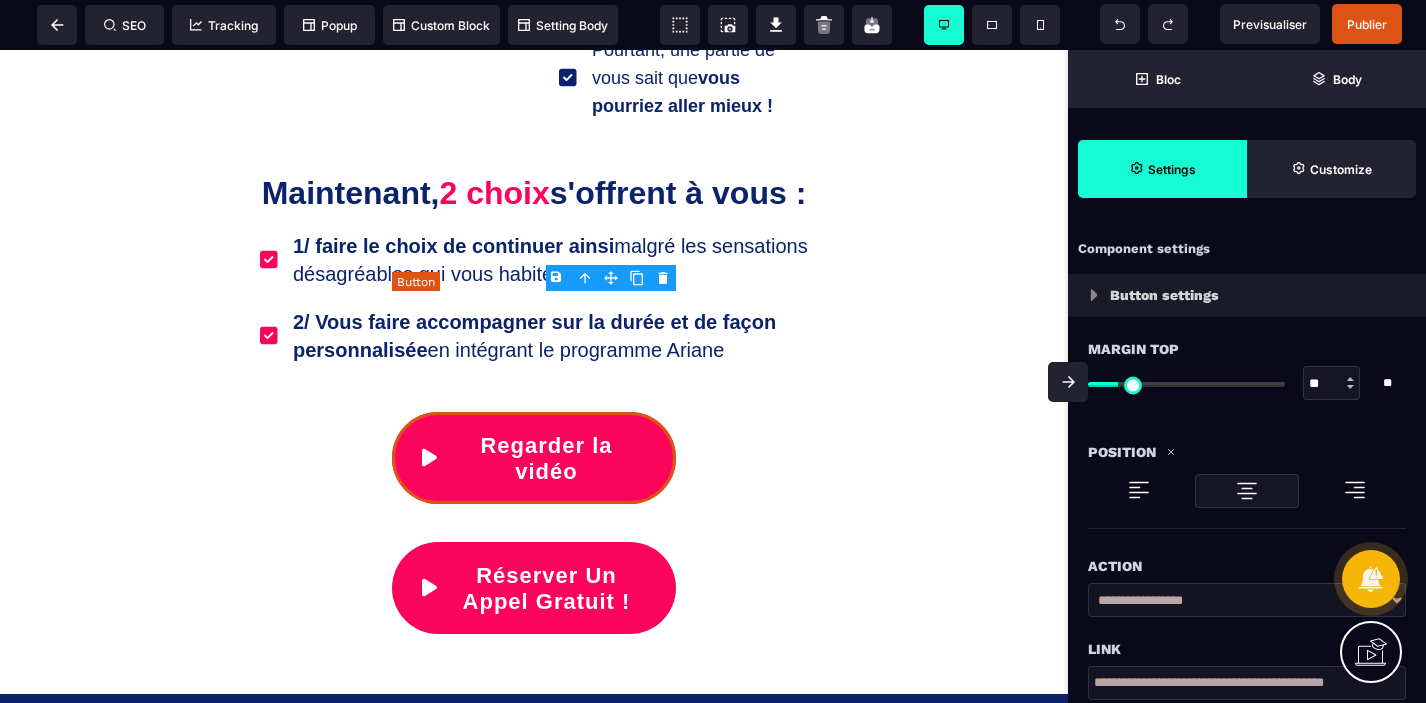 type on "**" 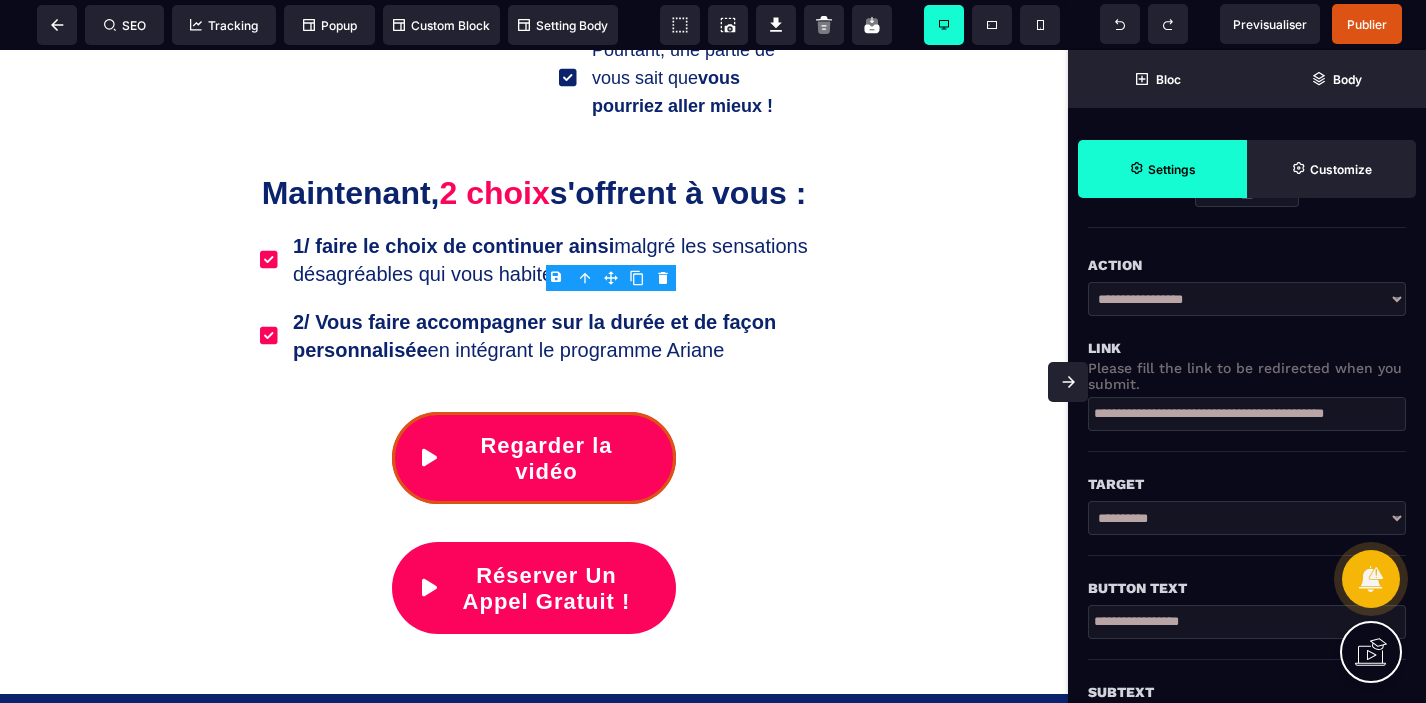 scroll, scrollTop: 315, scrollLeft: 0, axis: vertical 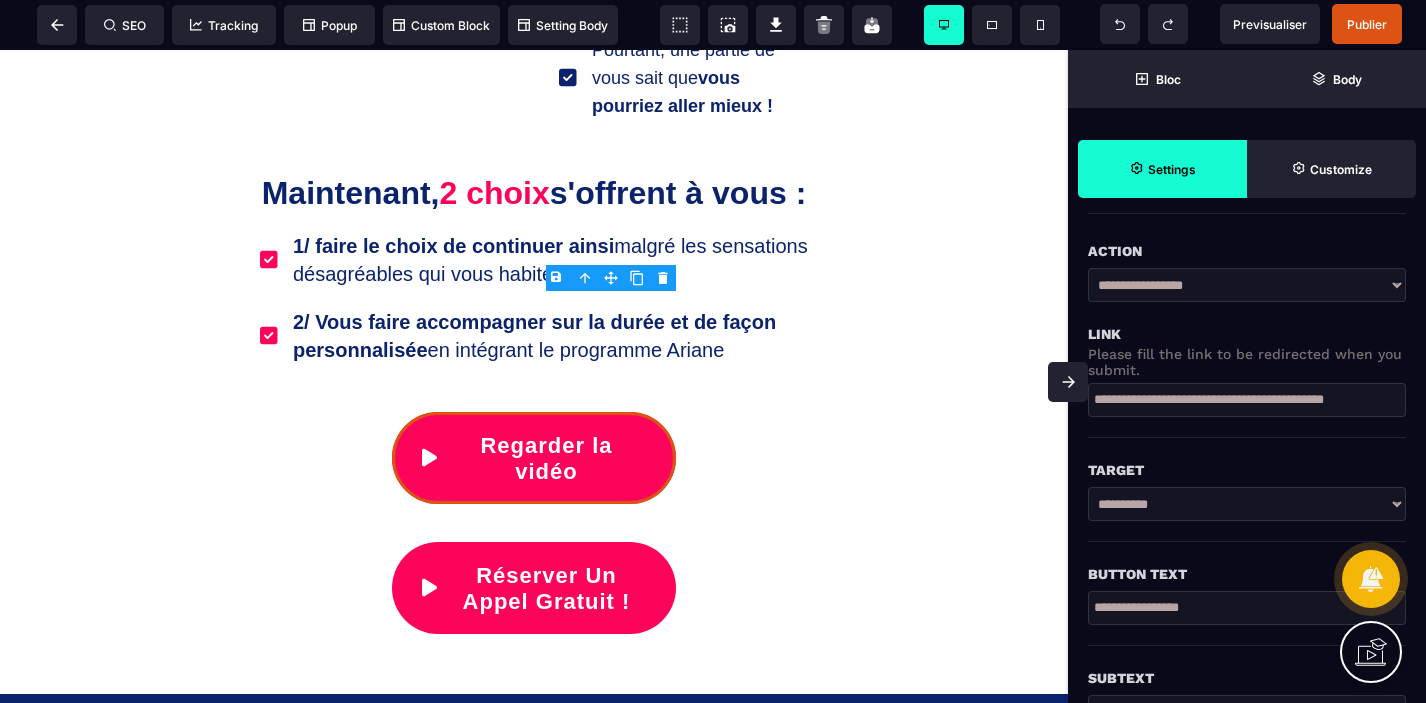 click on "**********" at bounding box center [1247, 400] 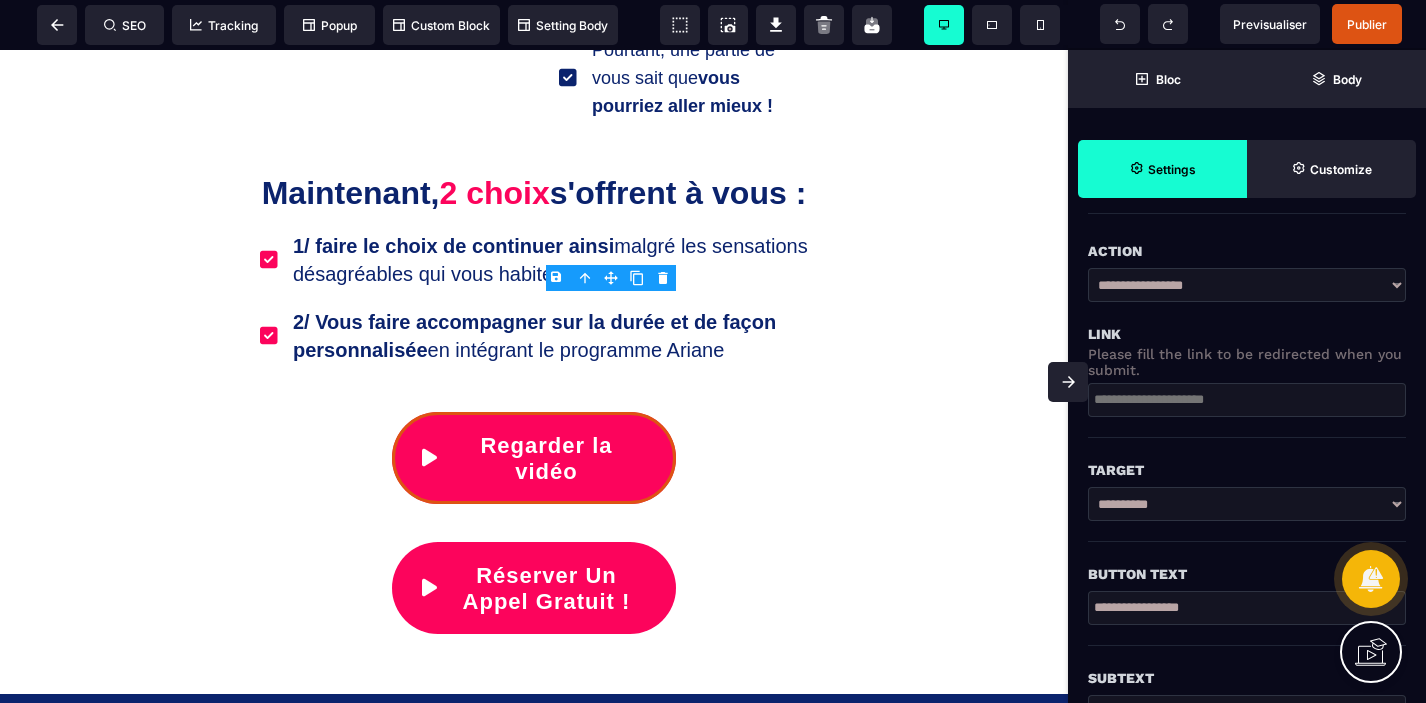 paste on "**********" 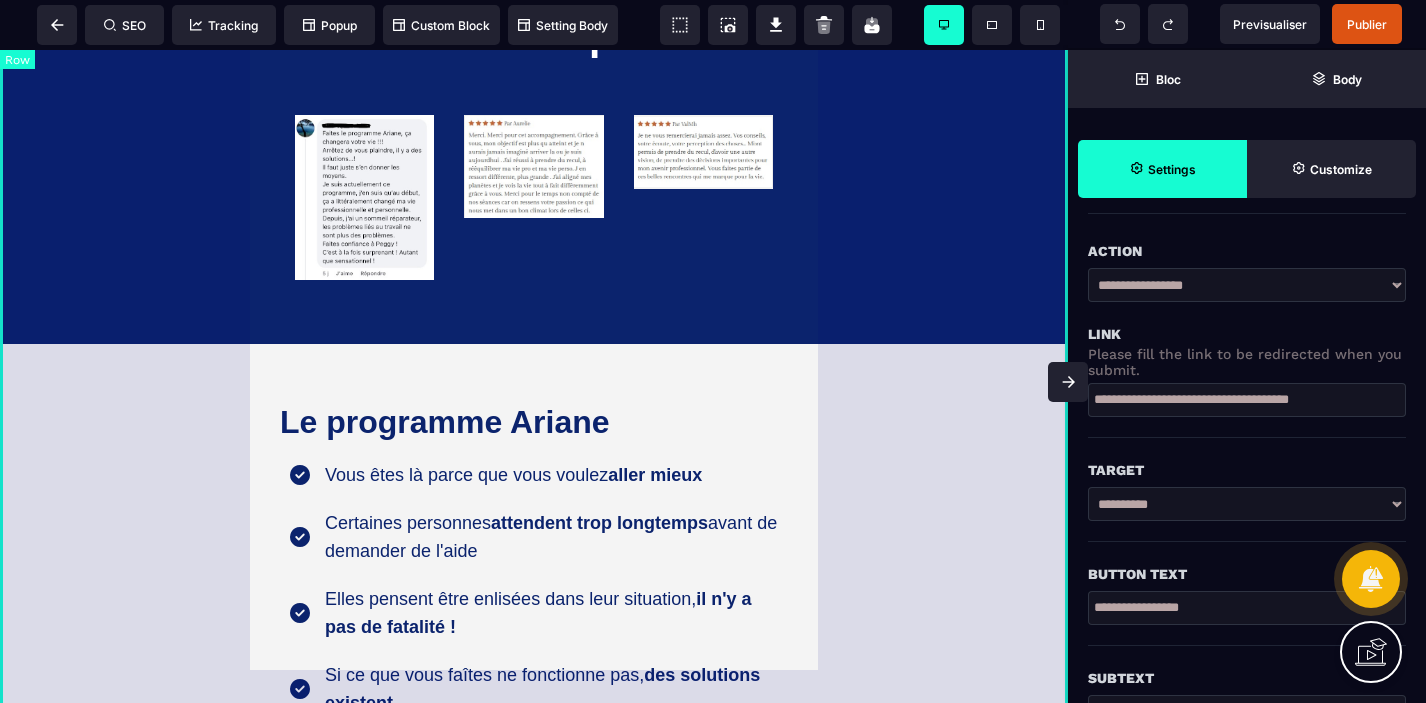 scroll, scrollTop: 2137, scrollLeft: 0, axis: vertical 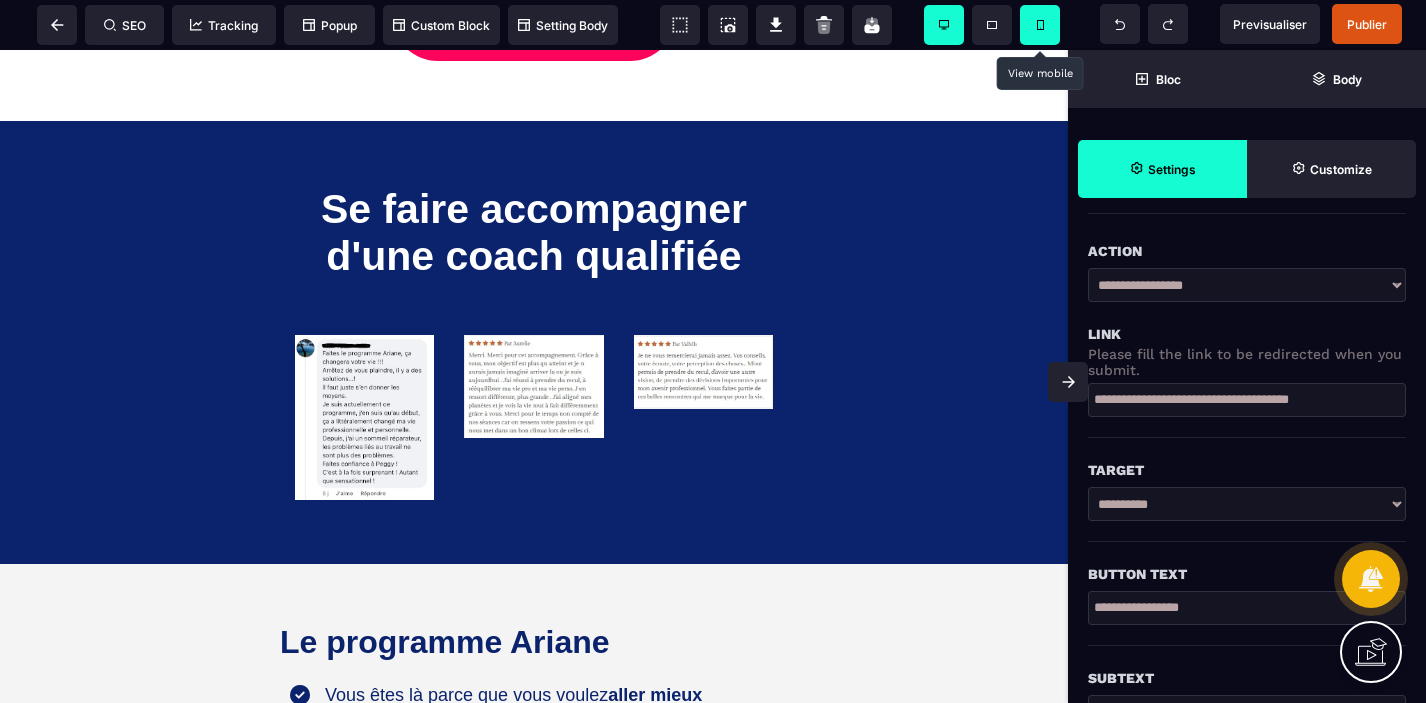 type on "**********" 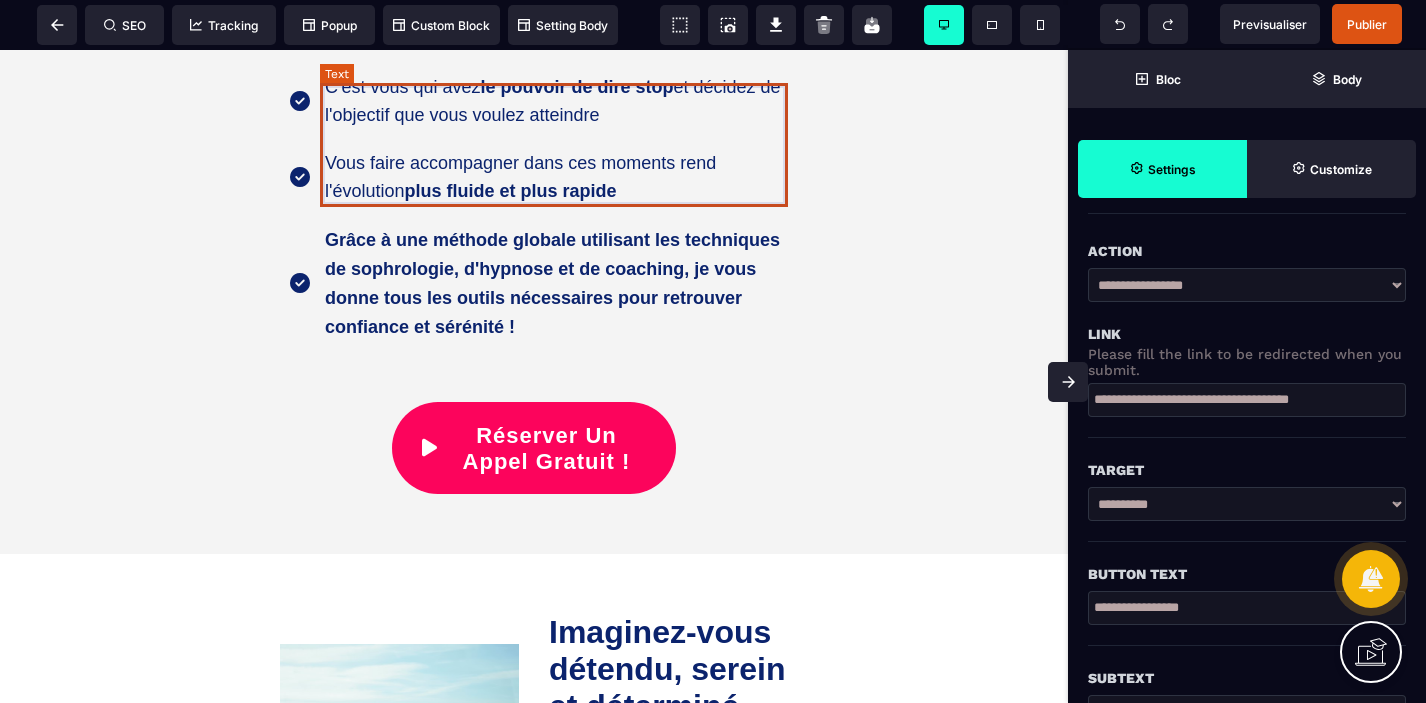 scroll, scrollTop: 3035, scrollLeft: 0, axis: vertical 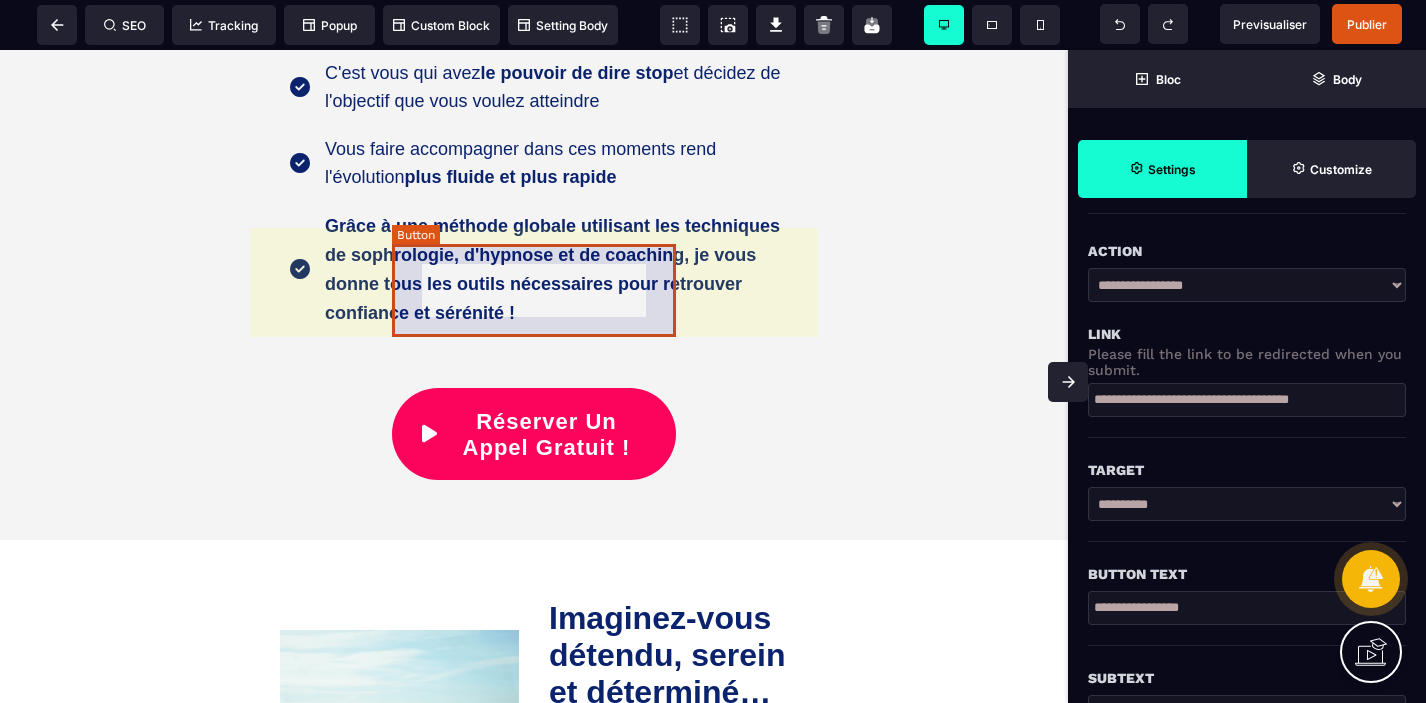 click on "Réserver Un Appel Gratuit !" at bounding box center (534, 434) 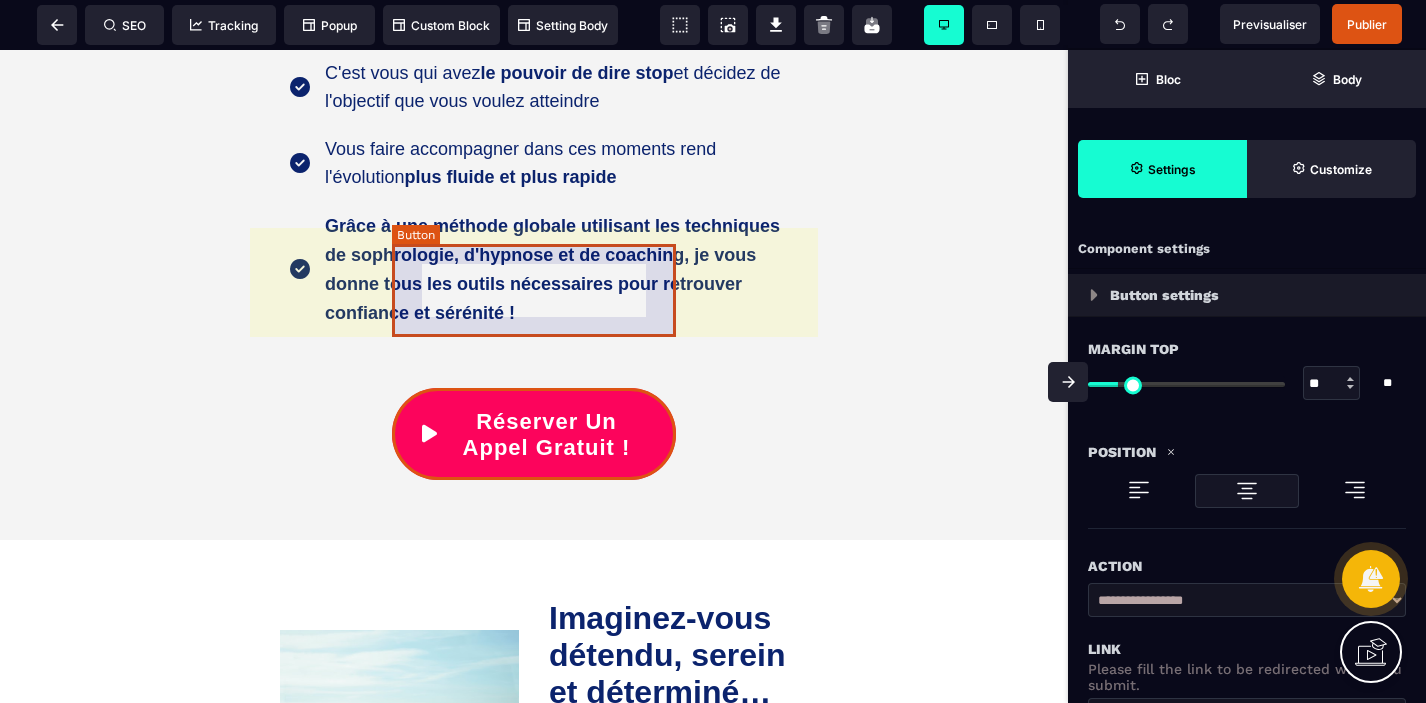 select on "***" 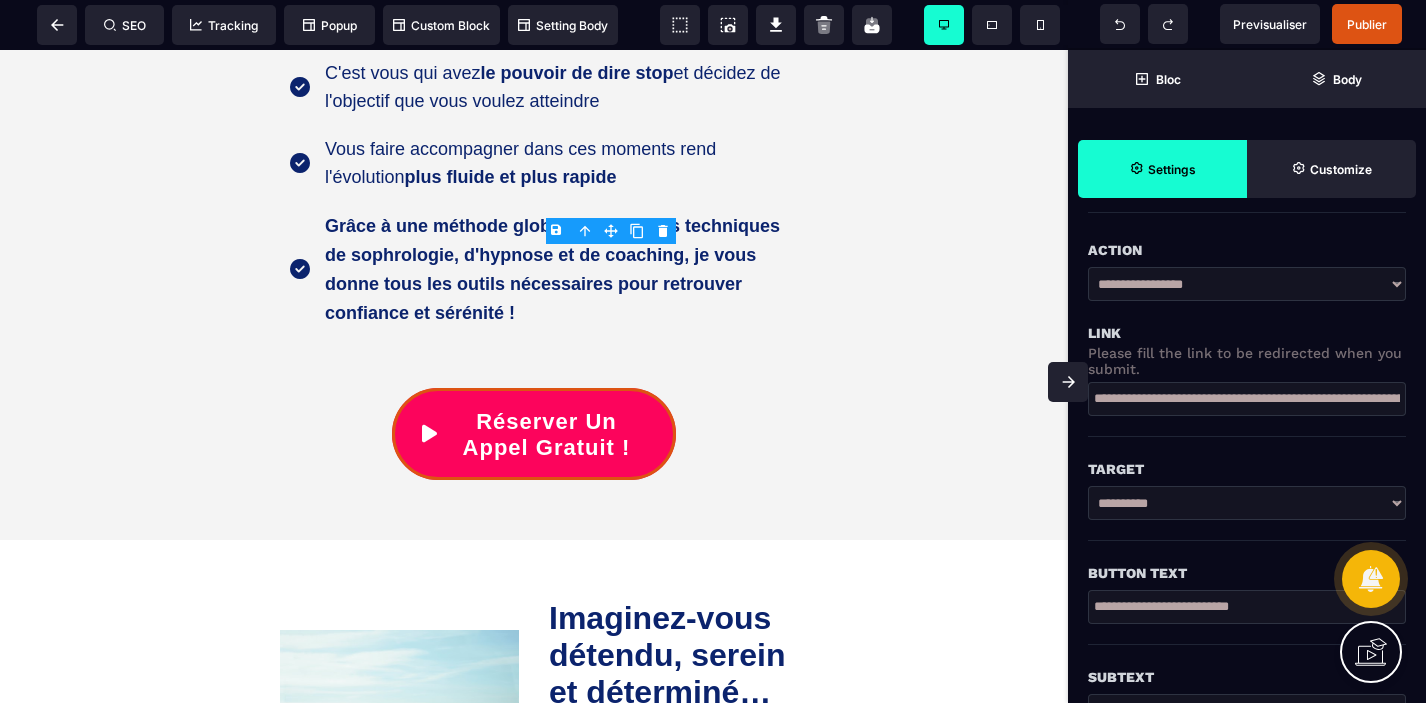 scroll, scrollTop: 318, scrollLeft: 0, axis: vertical 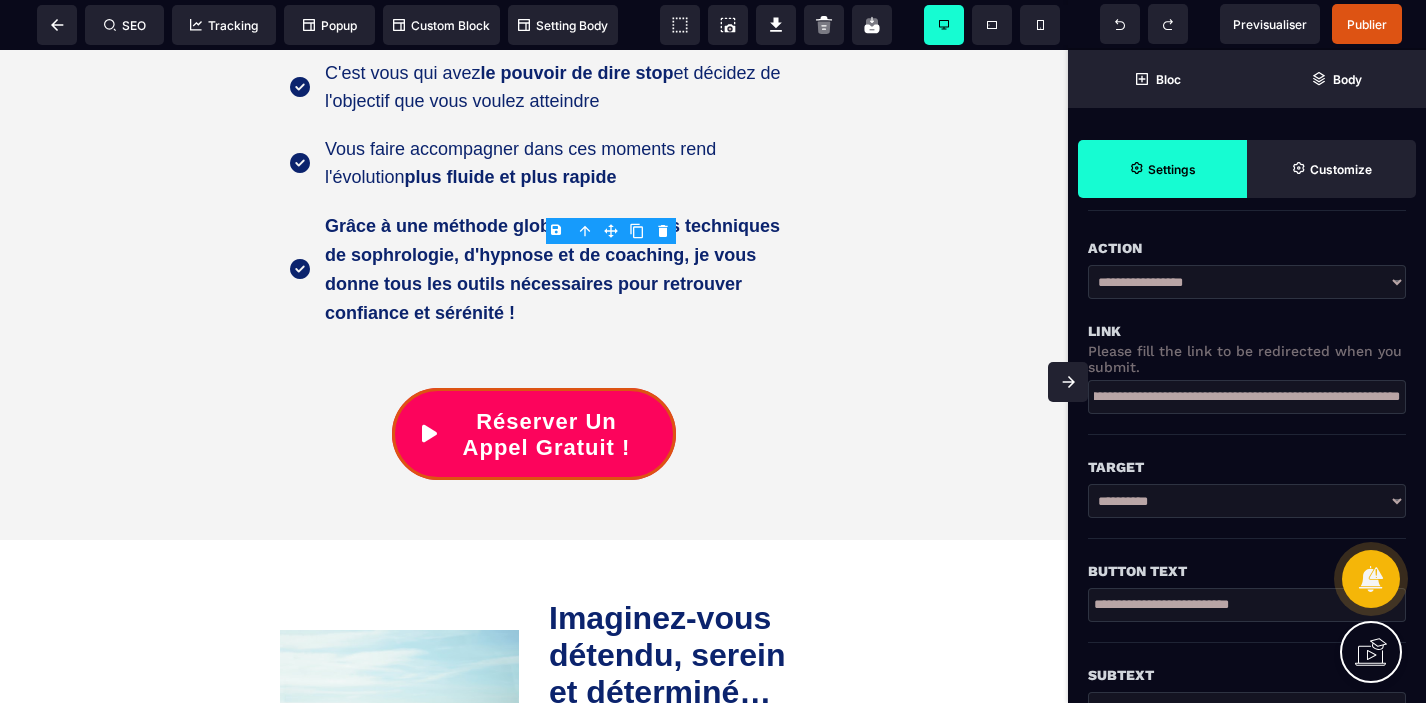 drag, startPoint x: 1096, startPoint y: 398, endPoint x: 1425, endPoint y: 405, distance: 329.07446 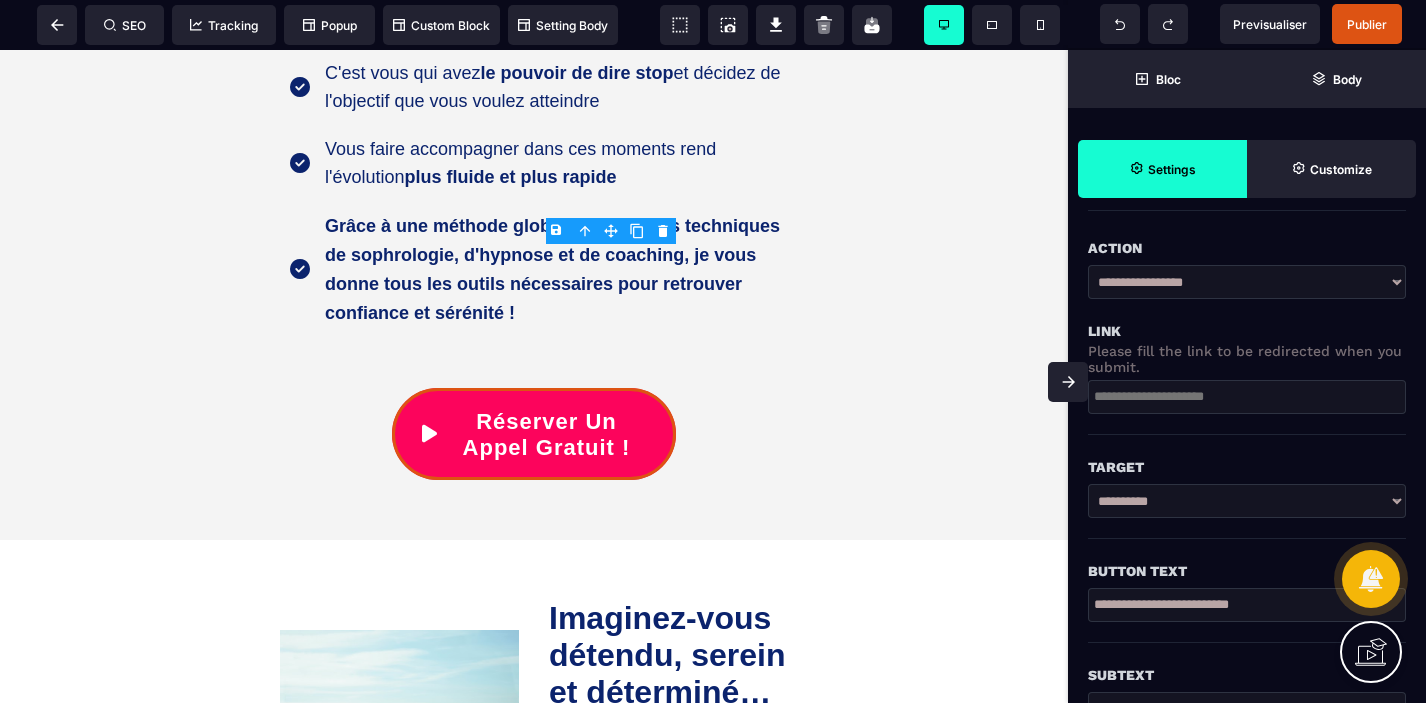 scroll, scrollTop: 0, scrollLeft: 0, axis: both 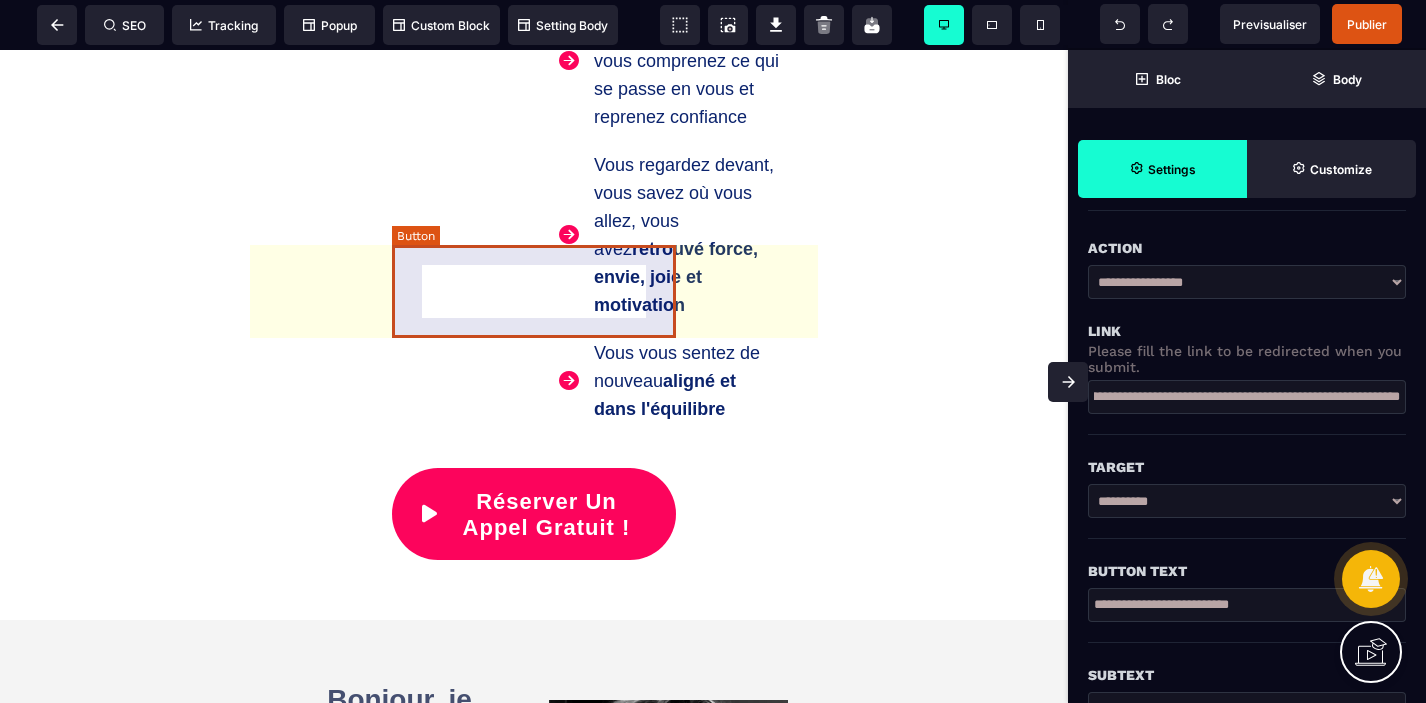 type on "**********" 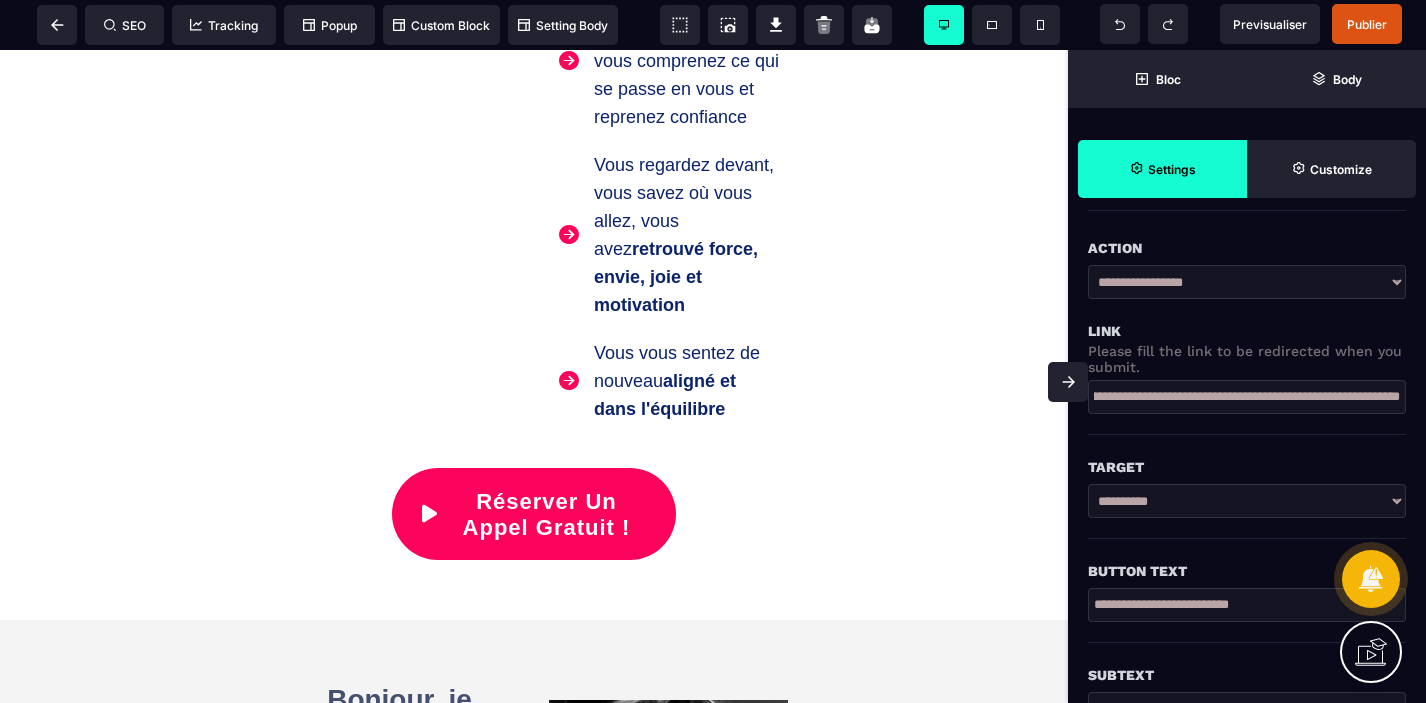 click on "Réserver Un Appel Gratuit !" at bounding box center [534, 514] 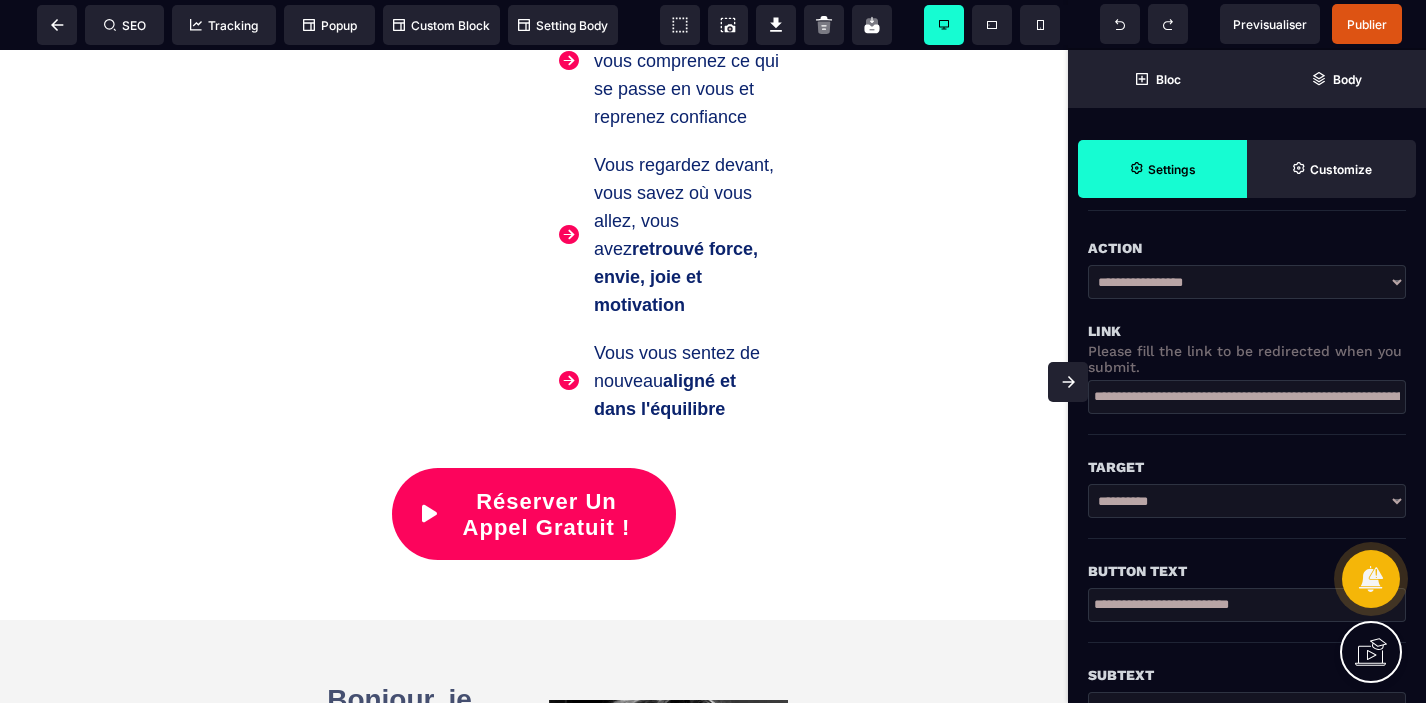 scroll, scrollTop: 0, scrollLeft: 0, axis: both 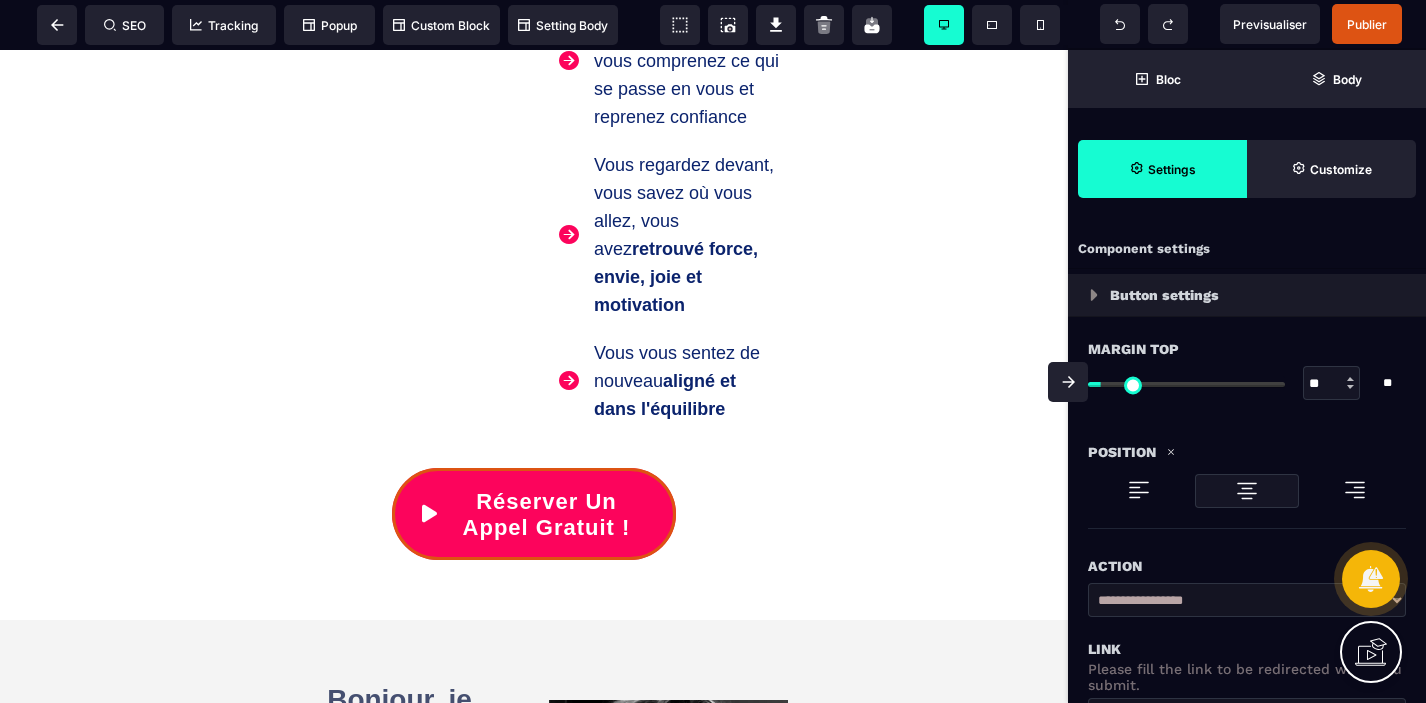 select on "***" 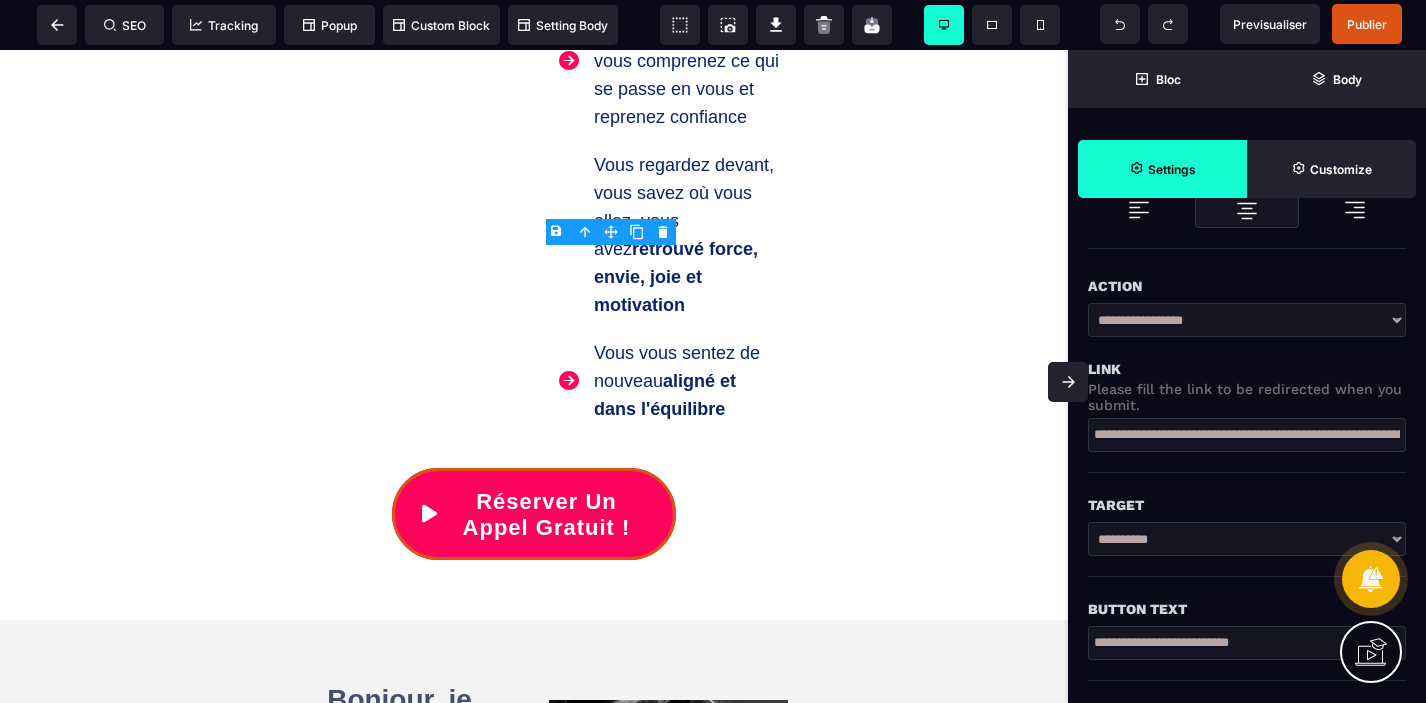 scroll, scrollTop: 285, scrollLeft: 0, axis: vertical 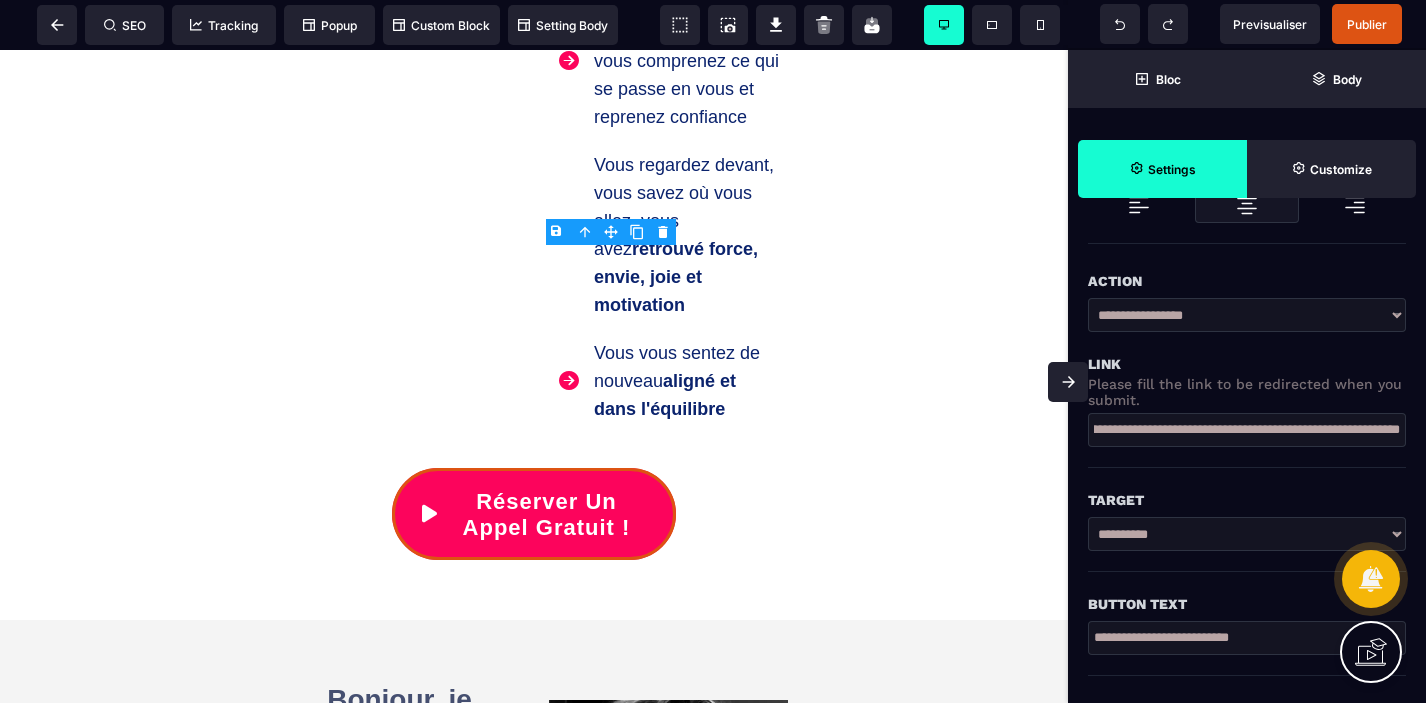 drag, startPoint x: 1096, startPoint y: 432, endPoint x: 1425, endPoint y: 432, distance: 329 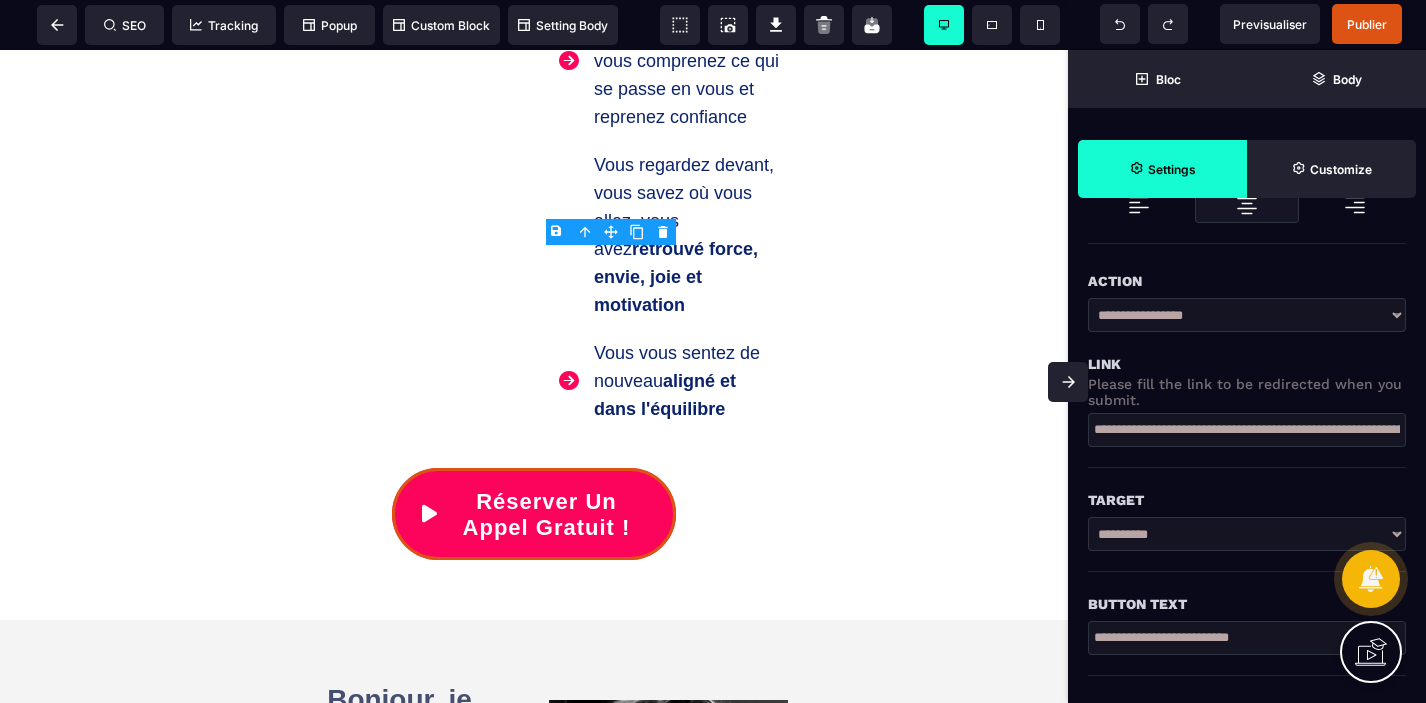 scroll, scrollTop: 0, scrollLeft: 117, axis: horizontal 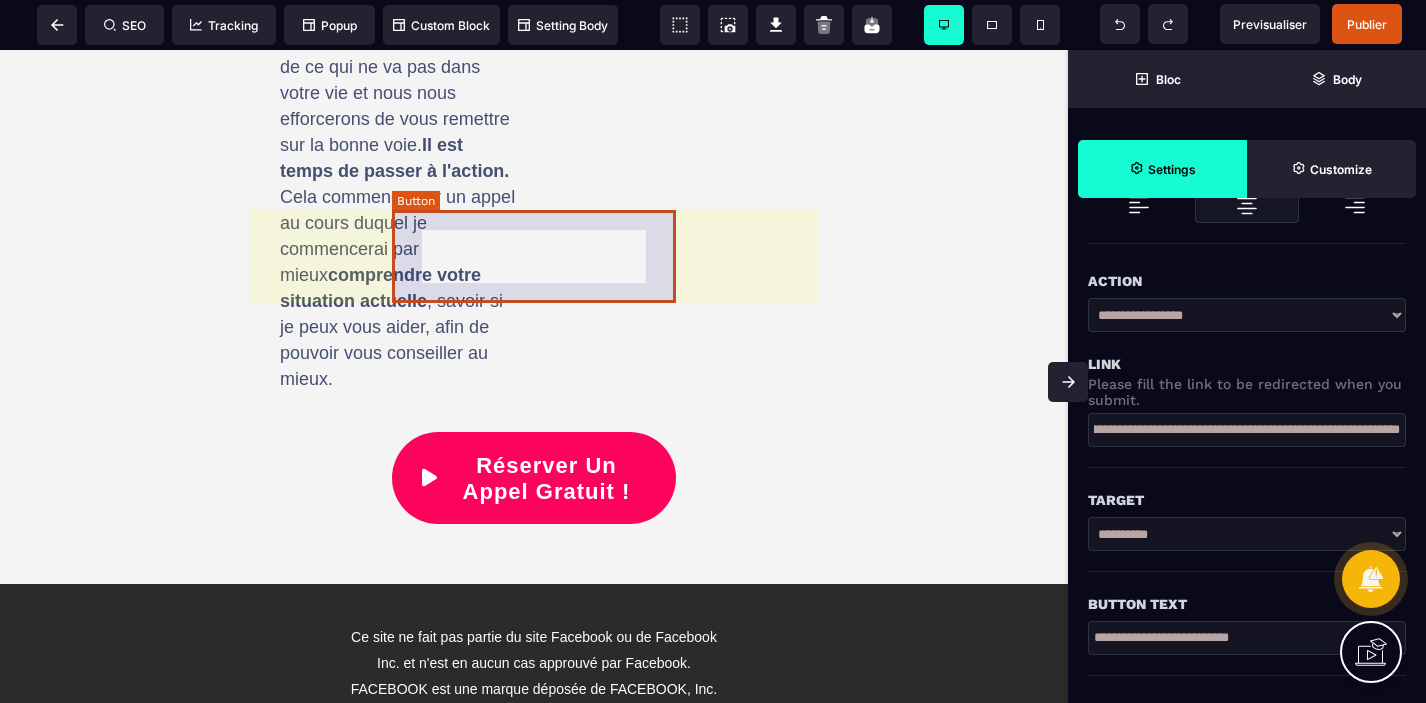 type on "**********" 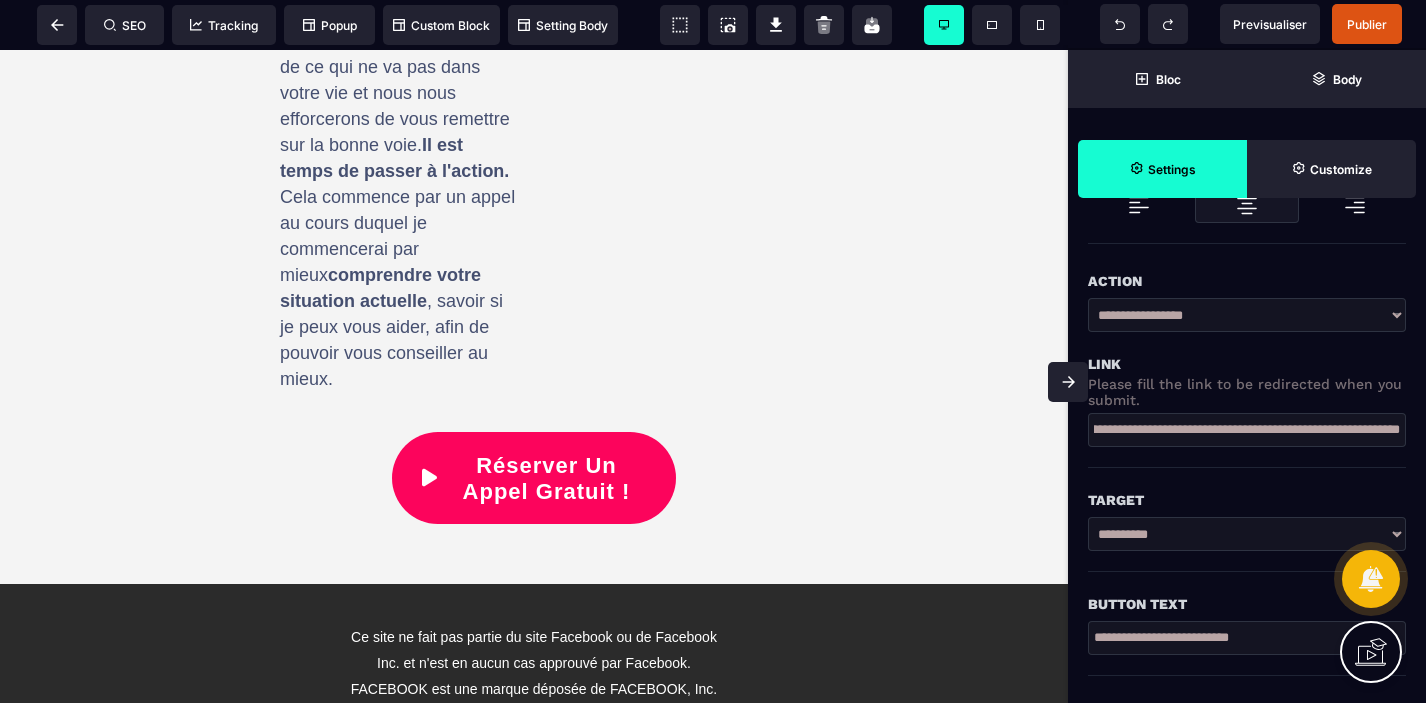 click on "Réserver Un Appel Gratuit !" at bounding box center (534, 478) 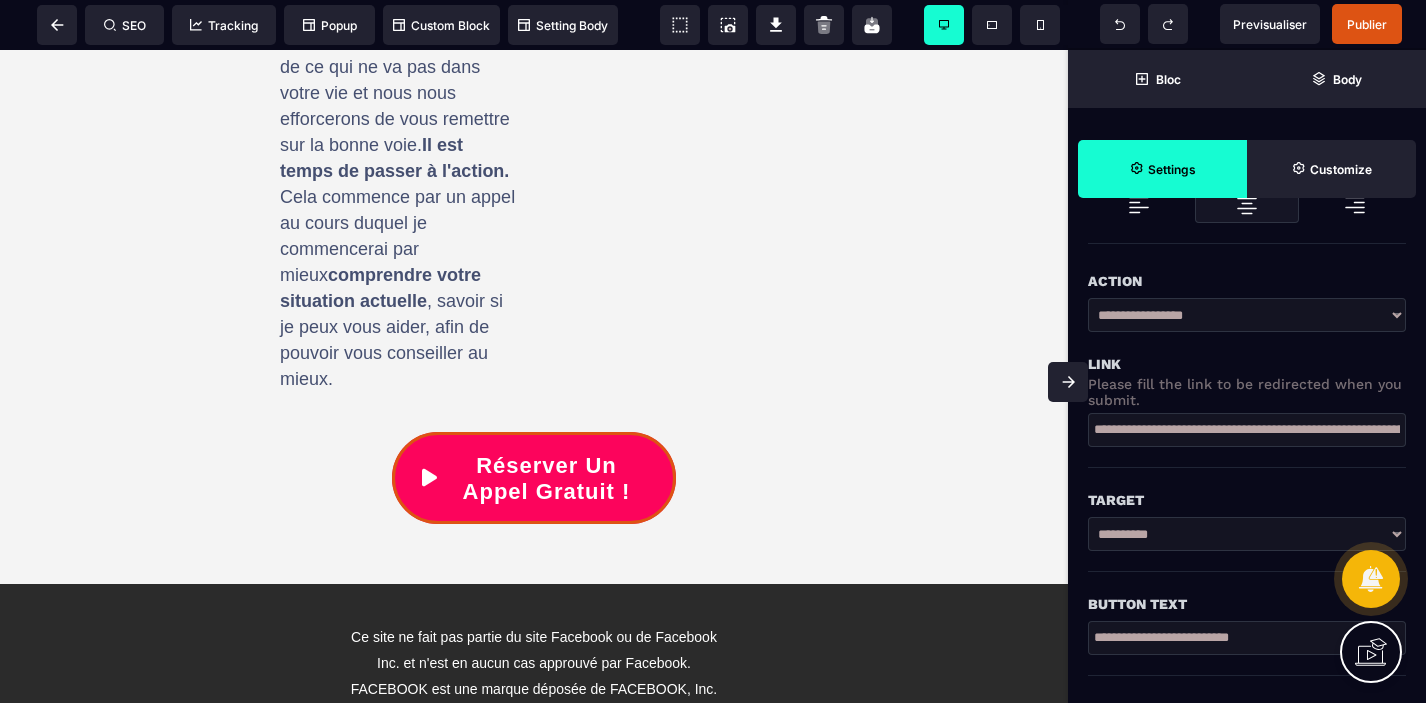scroll, scrollTop: 0, scrollLeft: 0, axis: both 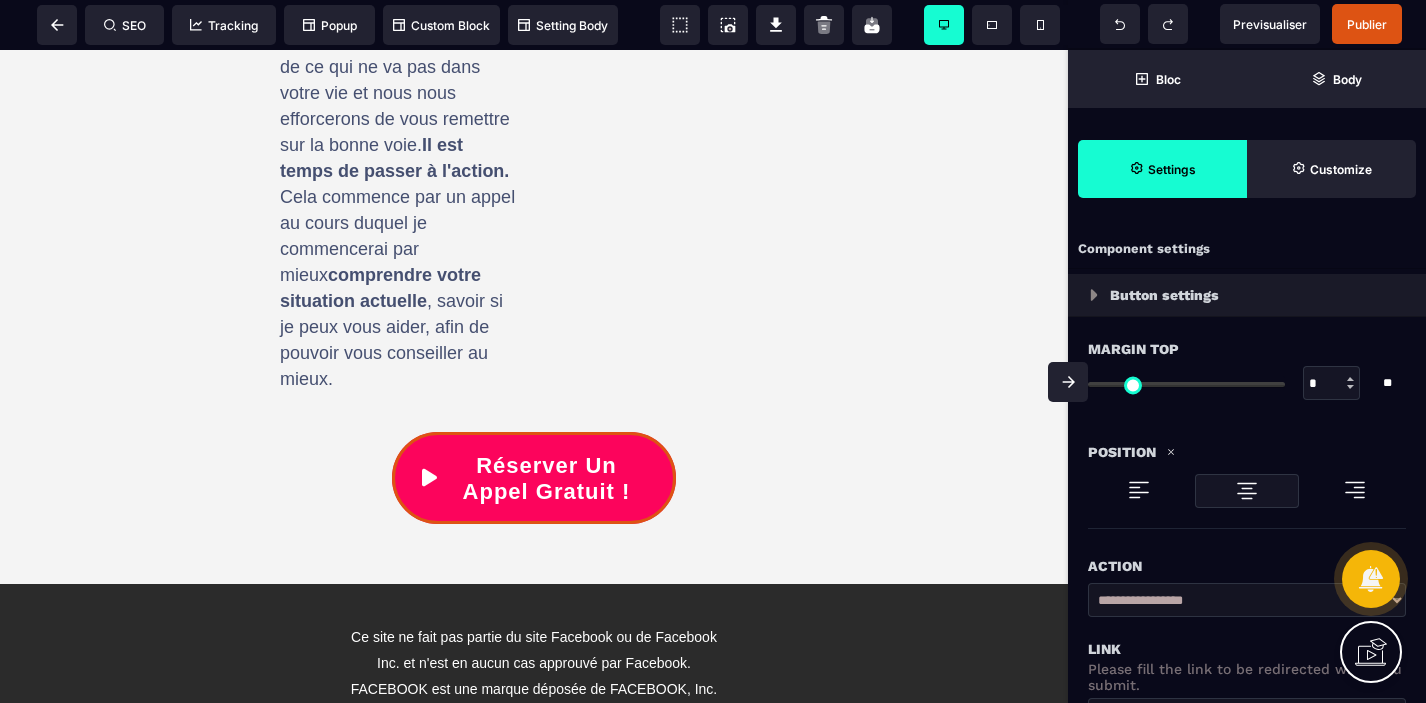 select on "***" 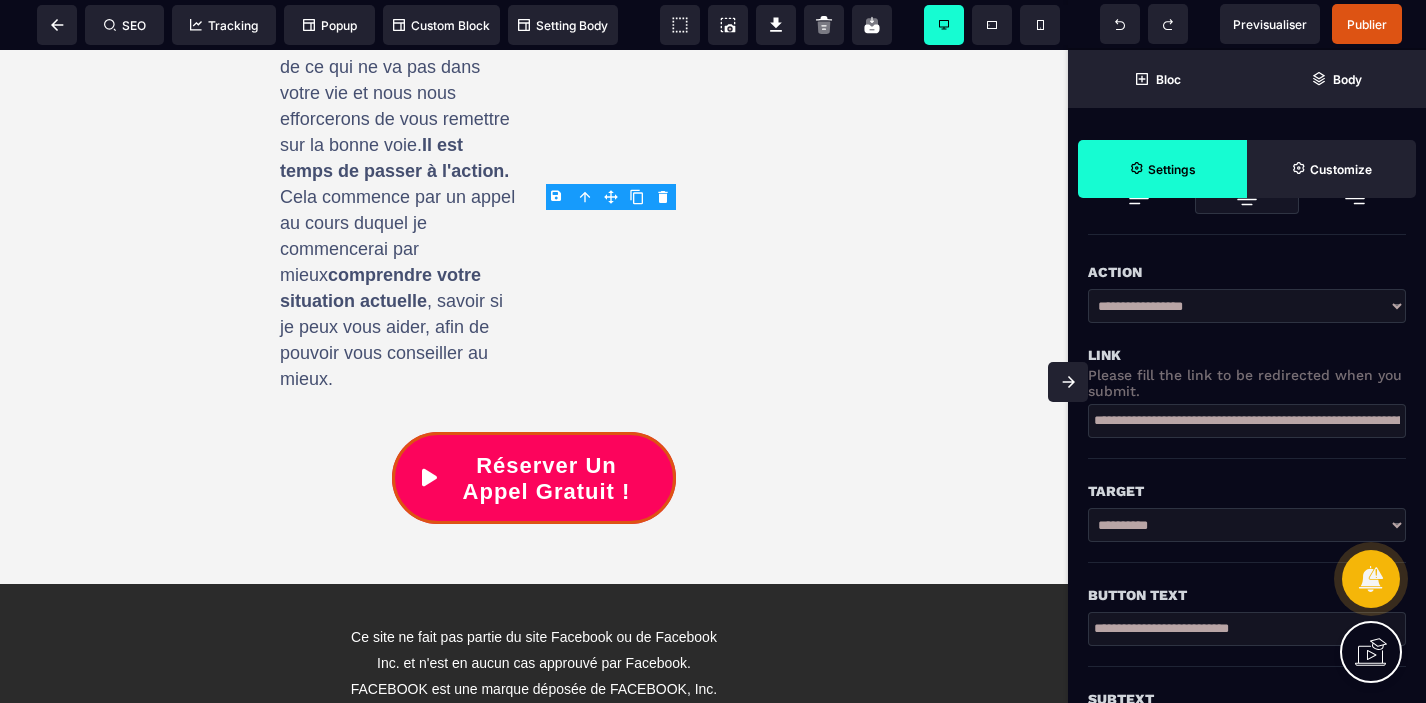 scroll, scrollTop: 281, scrollLeft: 0, axis: vertical 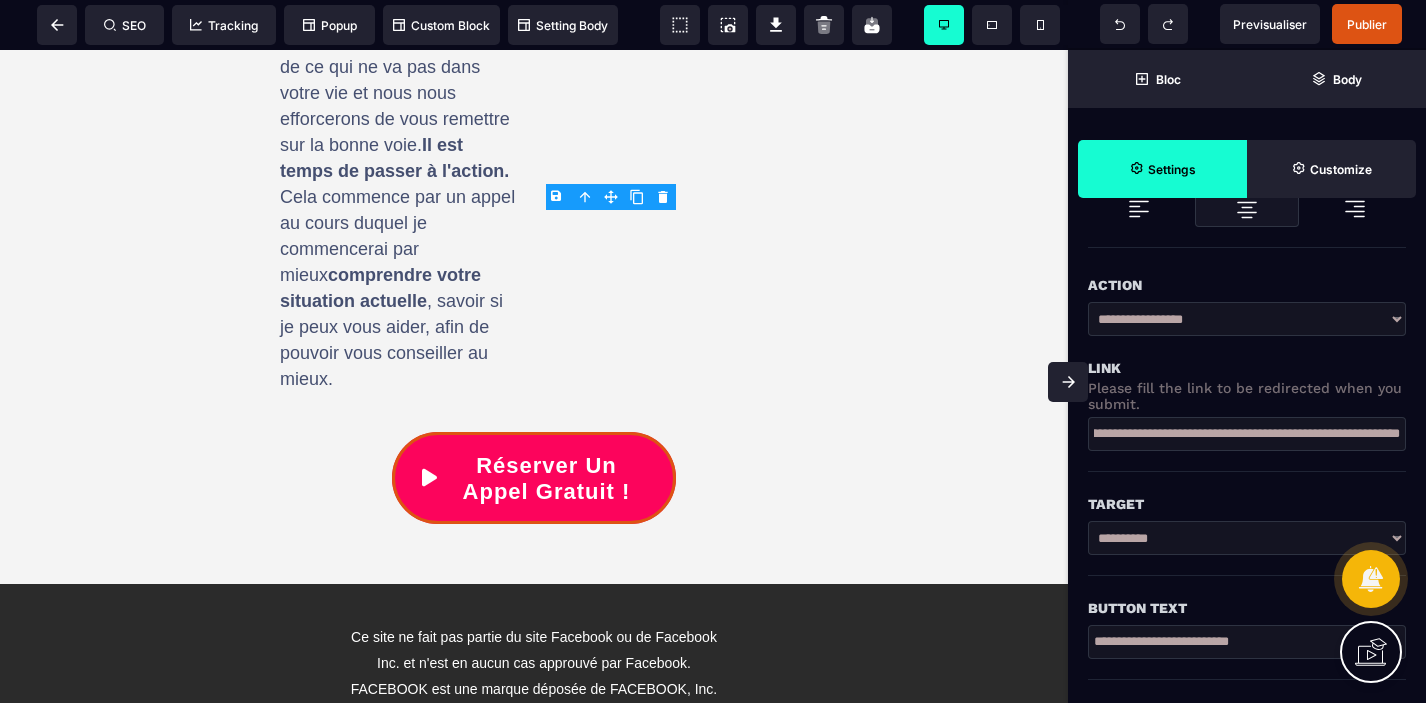 drag, startPoint x: 1093, startPoint y: 435, endPoint x: 1425, endPoint y: 428, distance: 332.0738 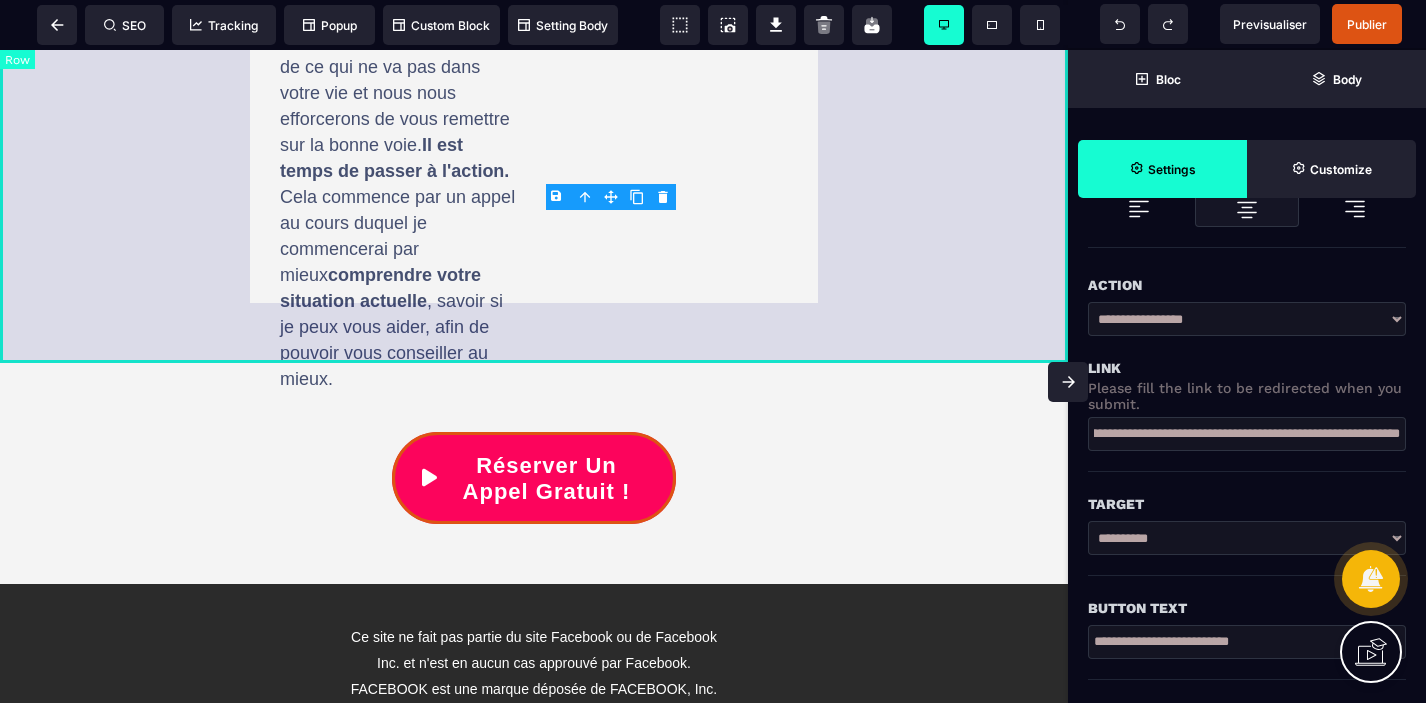 type on "**********" 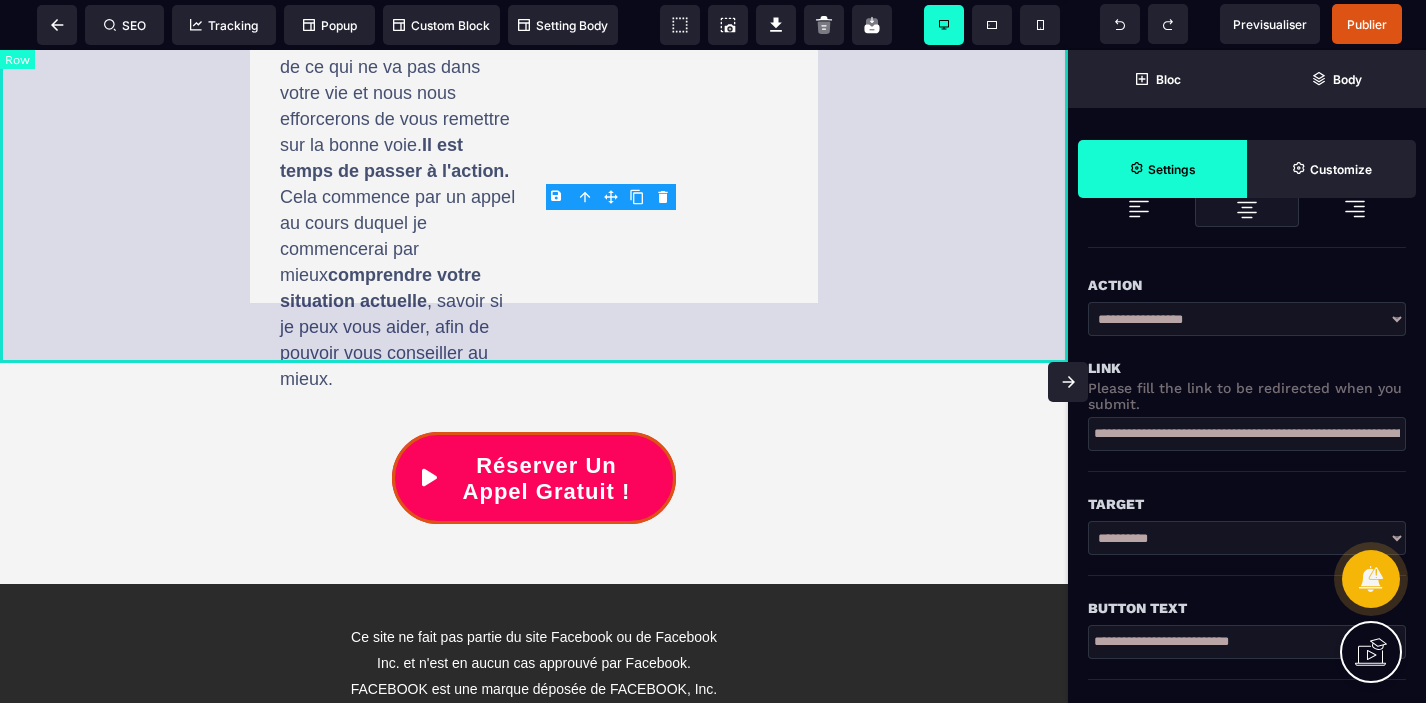 select on "*" 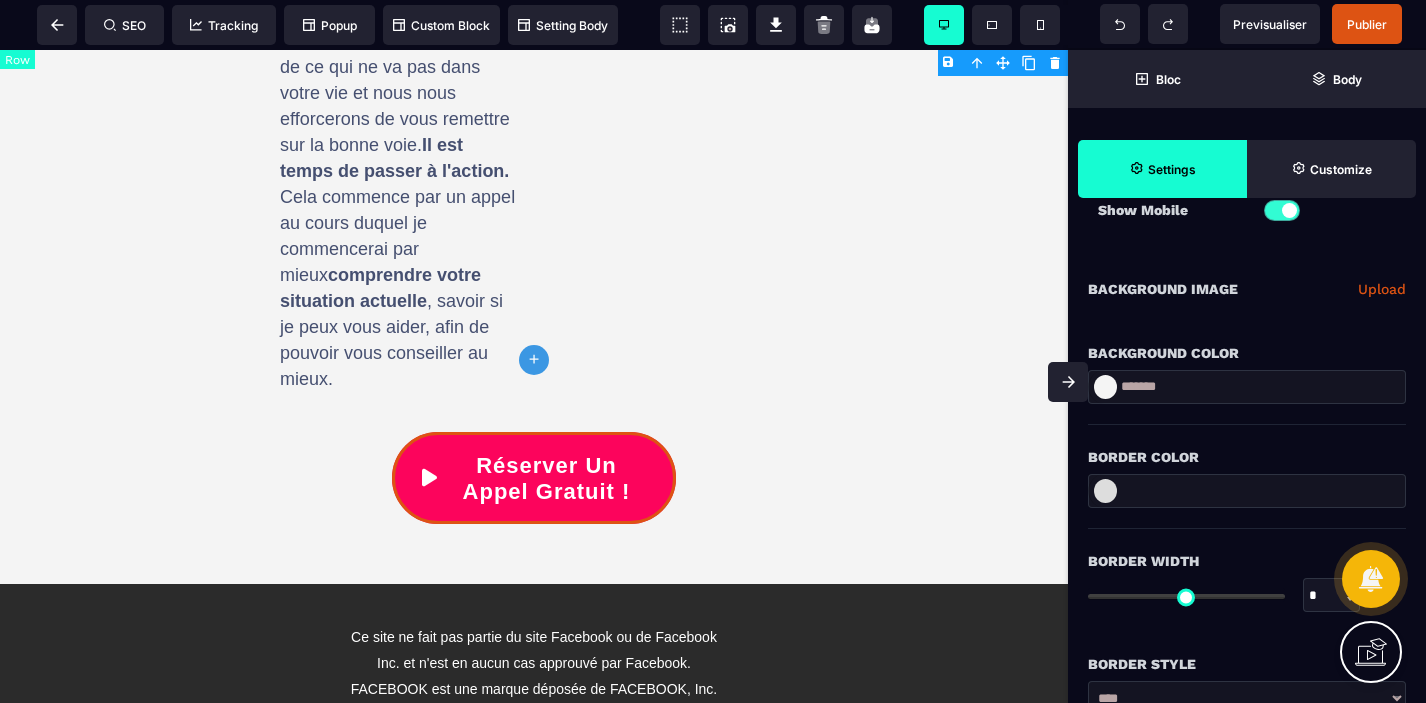 type on "*" 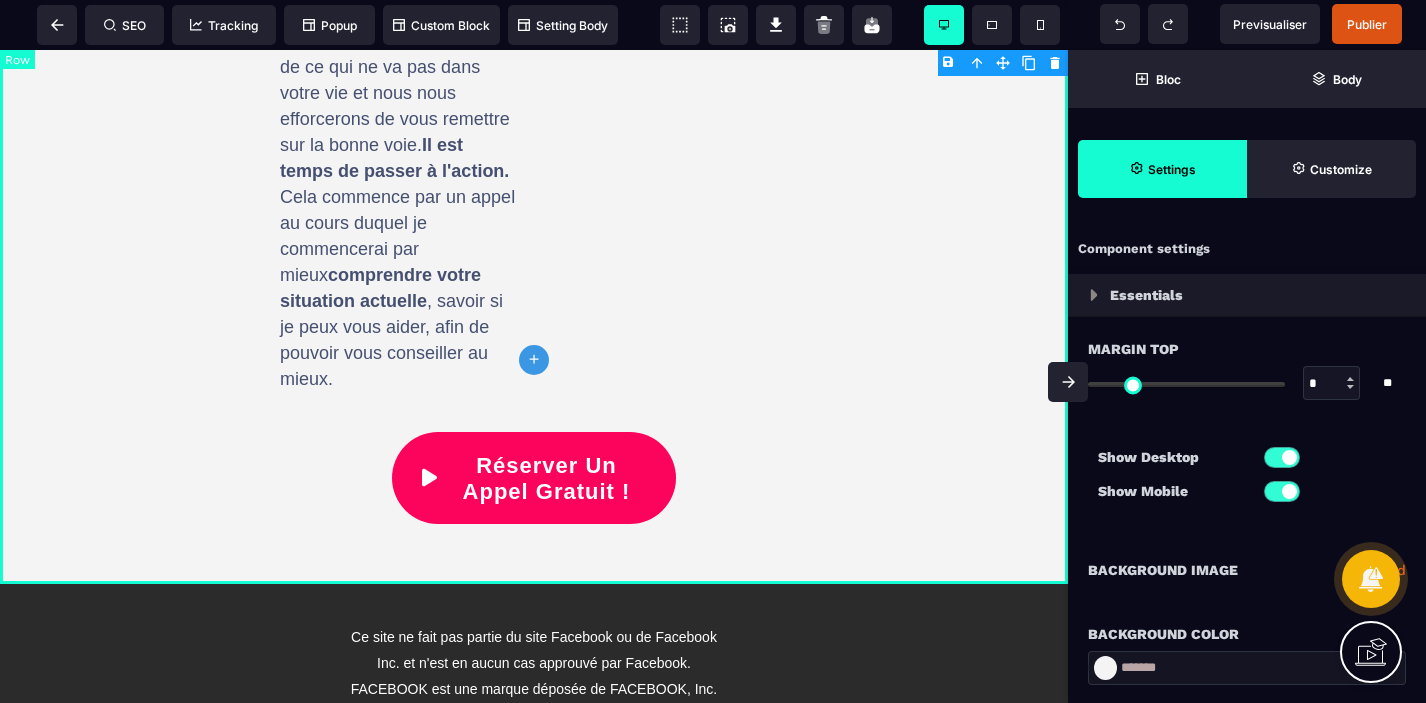 select on "**" 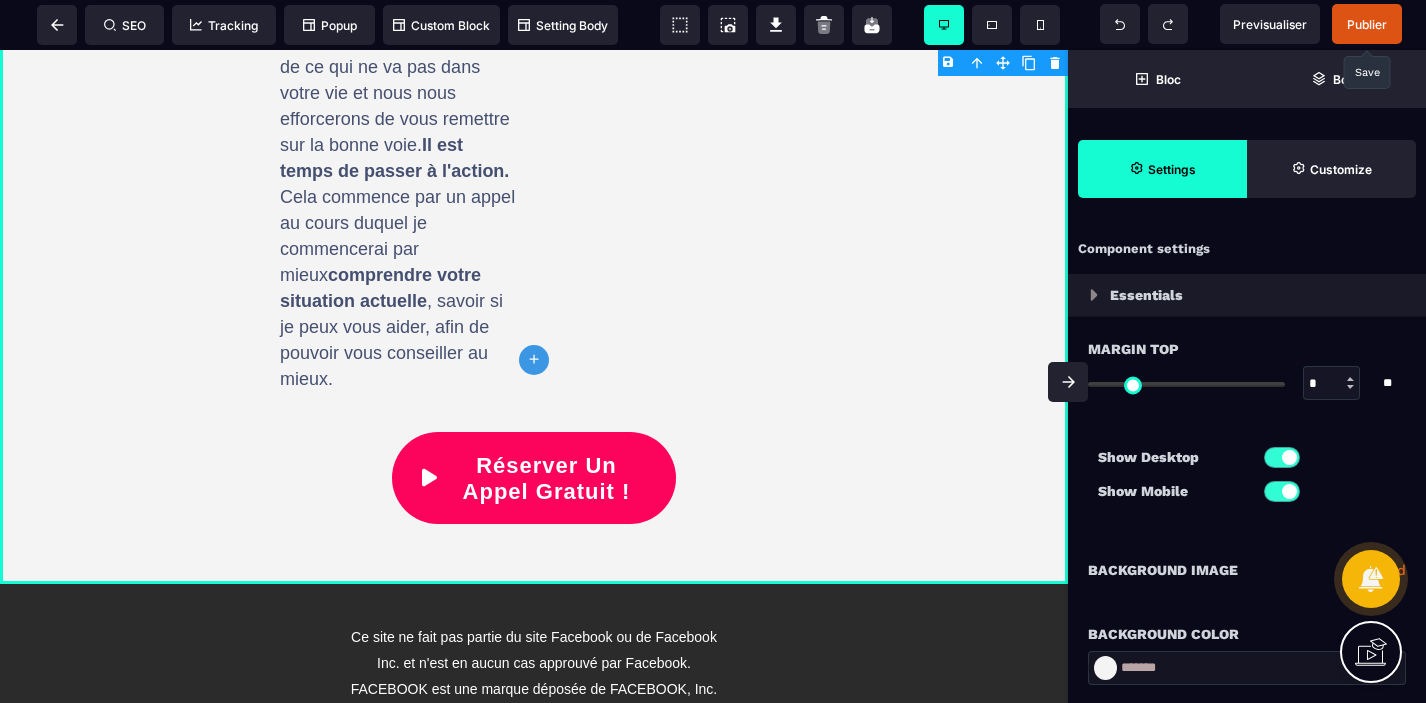click on "Publier" at bounding box center [1367, 24] 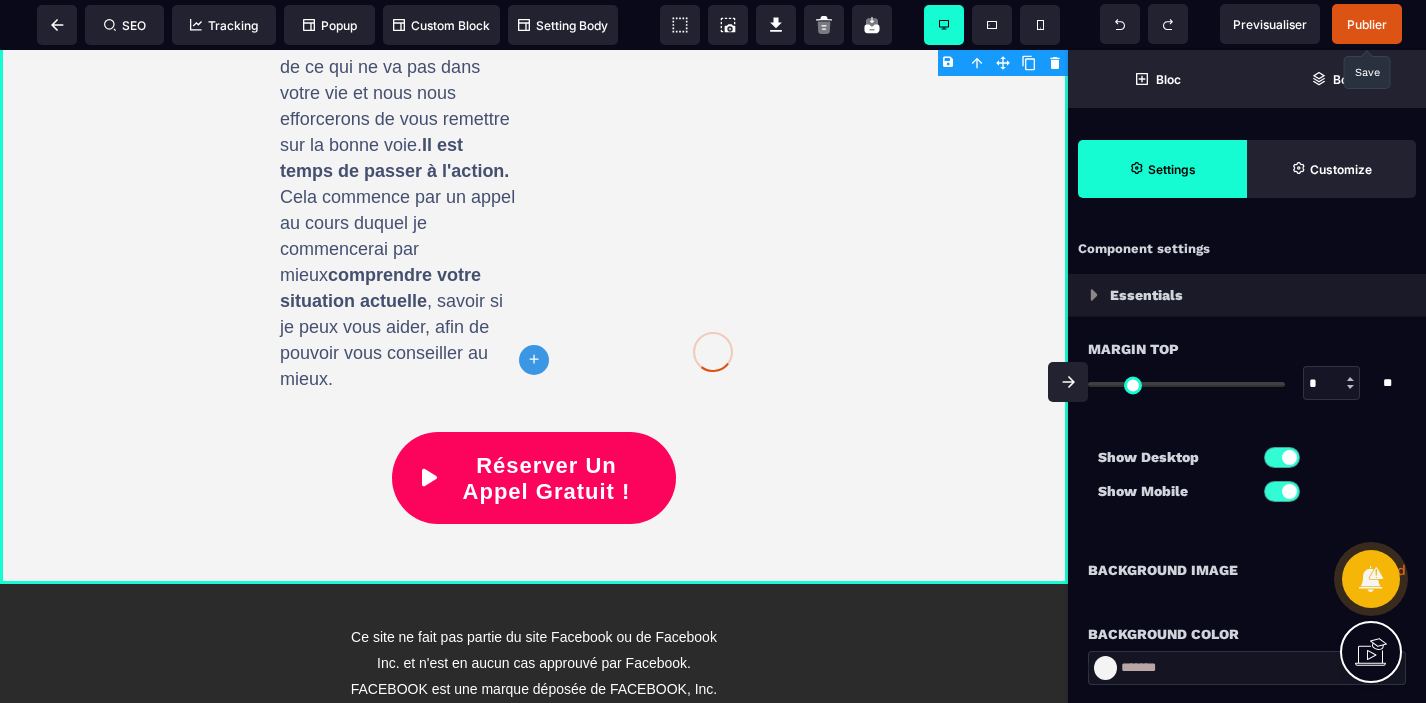 click 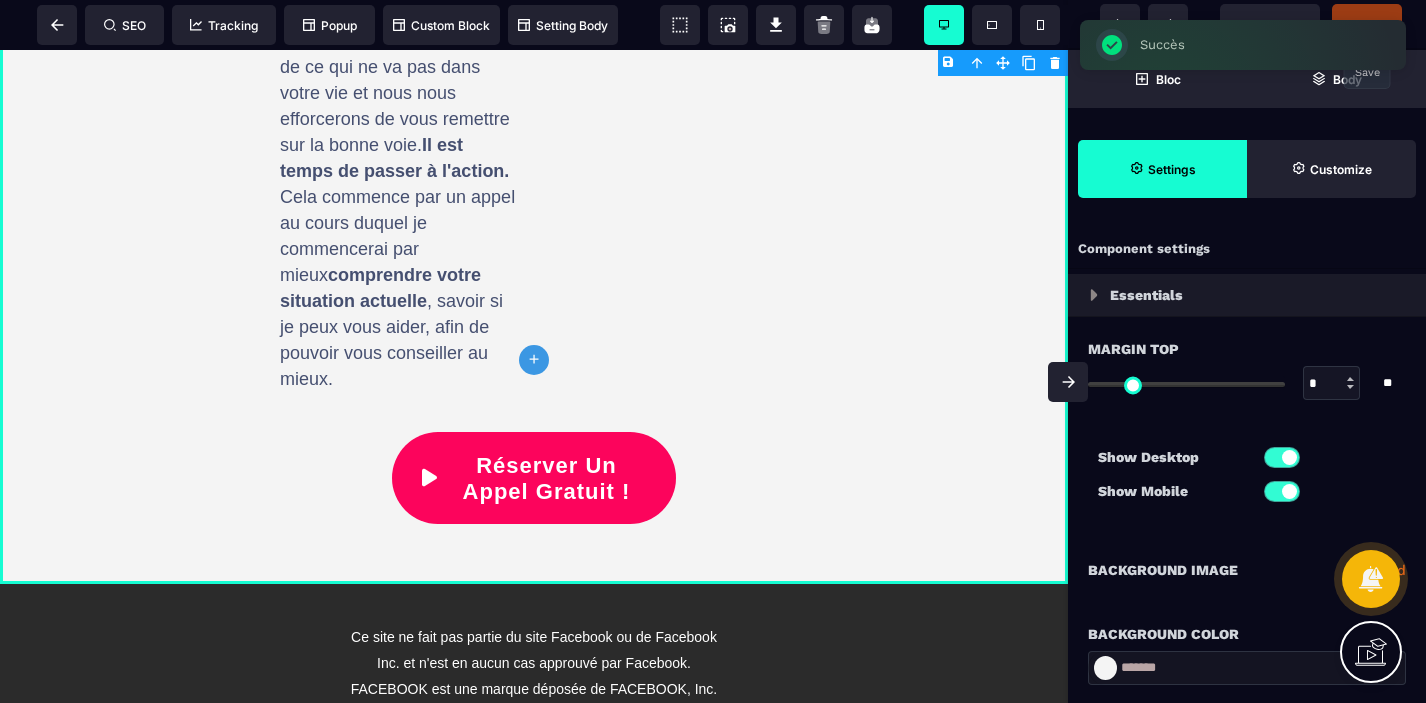 click on "Succès  ×" at bounding box center (1243, 45) 